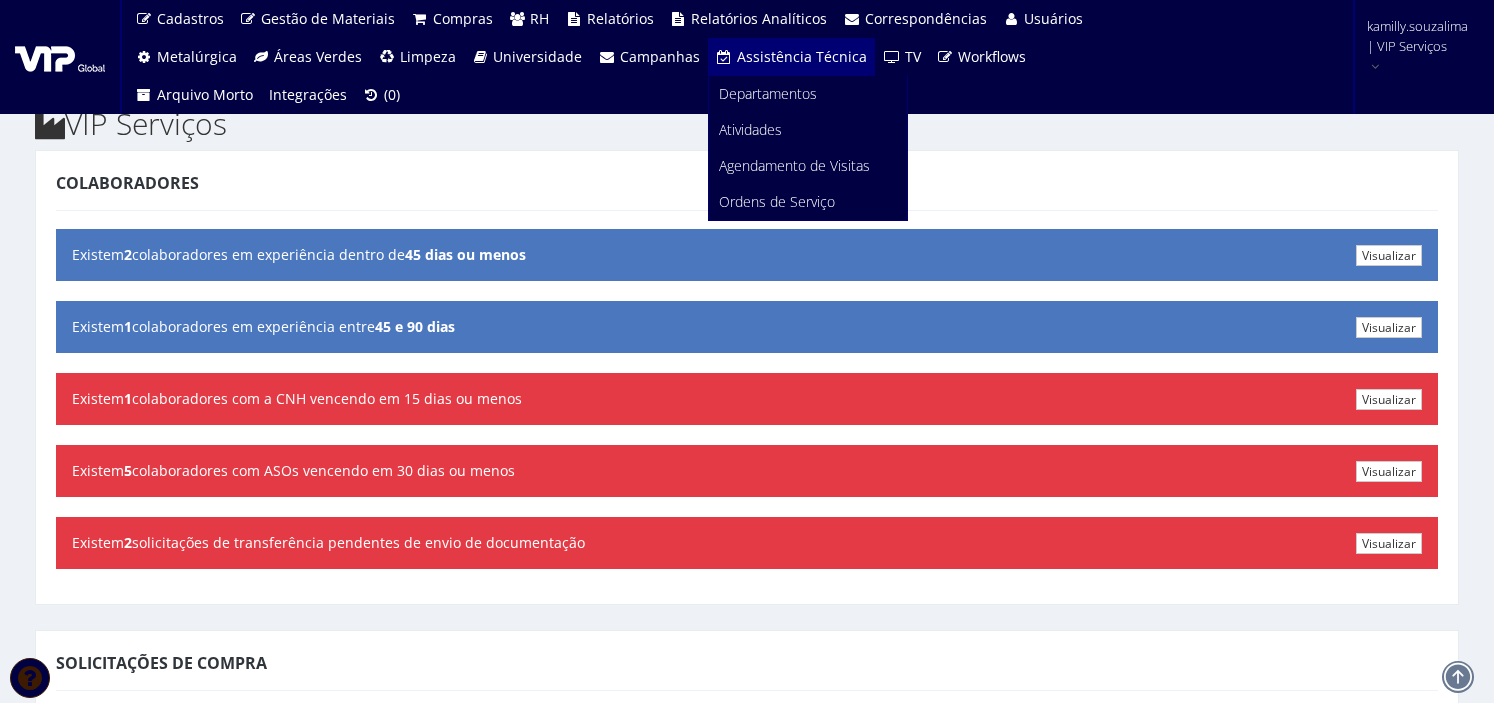 scroll, scrollTop: 0, scrollLeft: 0, axis: both 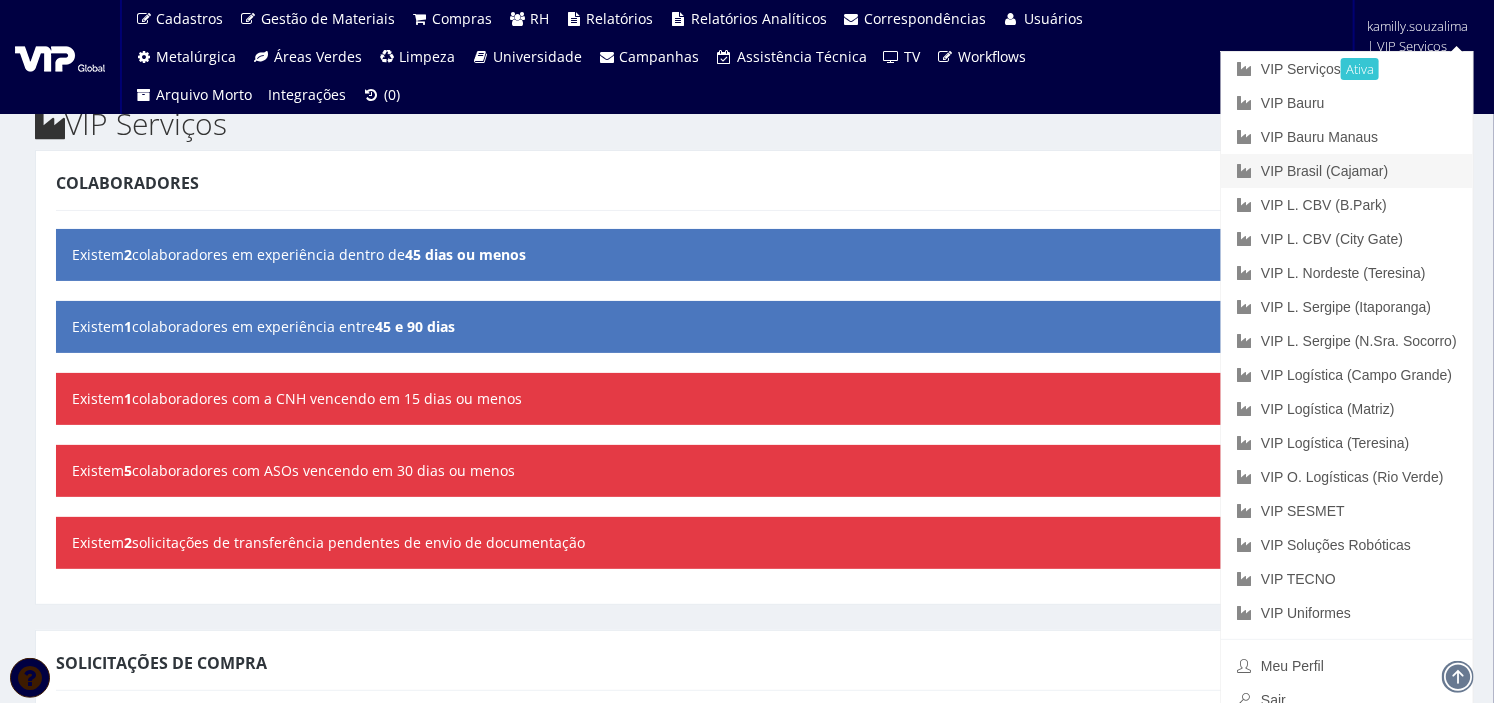 click on "VIP Brasil (Cajamar)" at bounding box center [1347, 171] 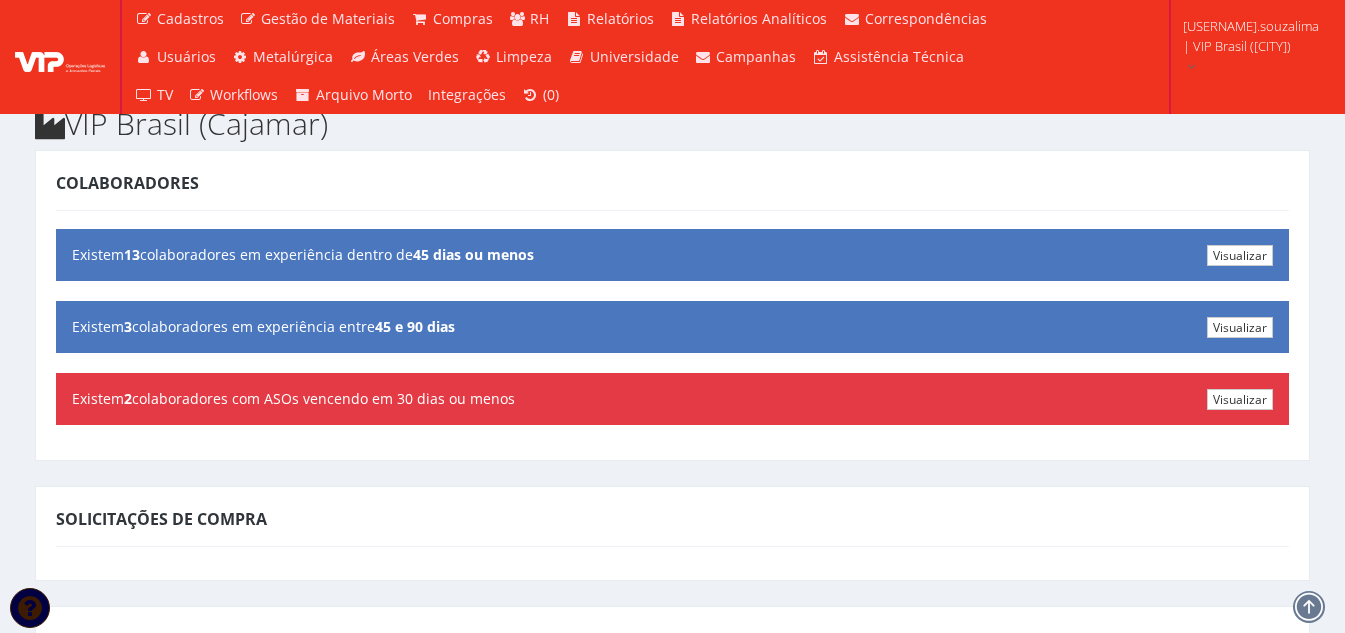 scroll, scrollTop: 0, scrollLeft: 0, axis: both 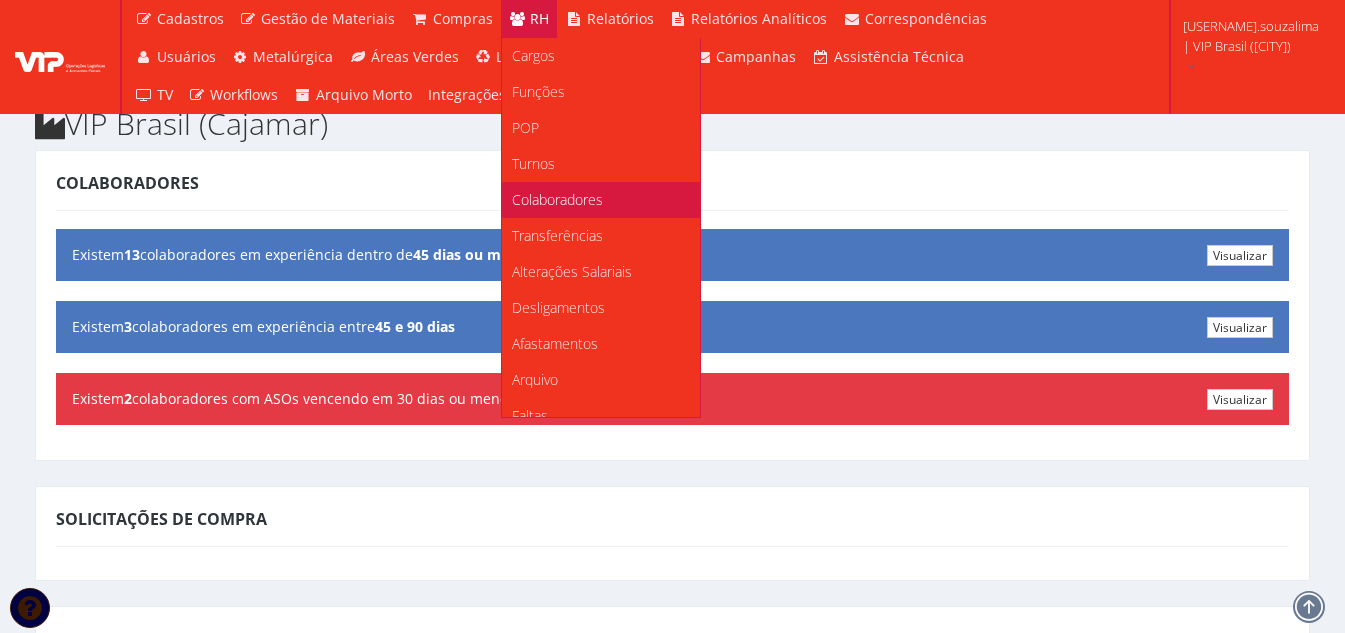 click on "Colaboradores" at bounding box center (557, 199) 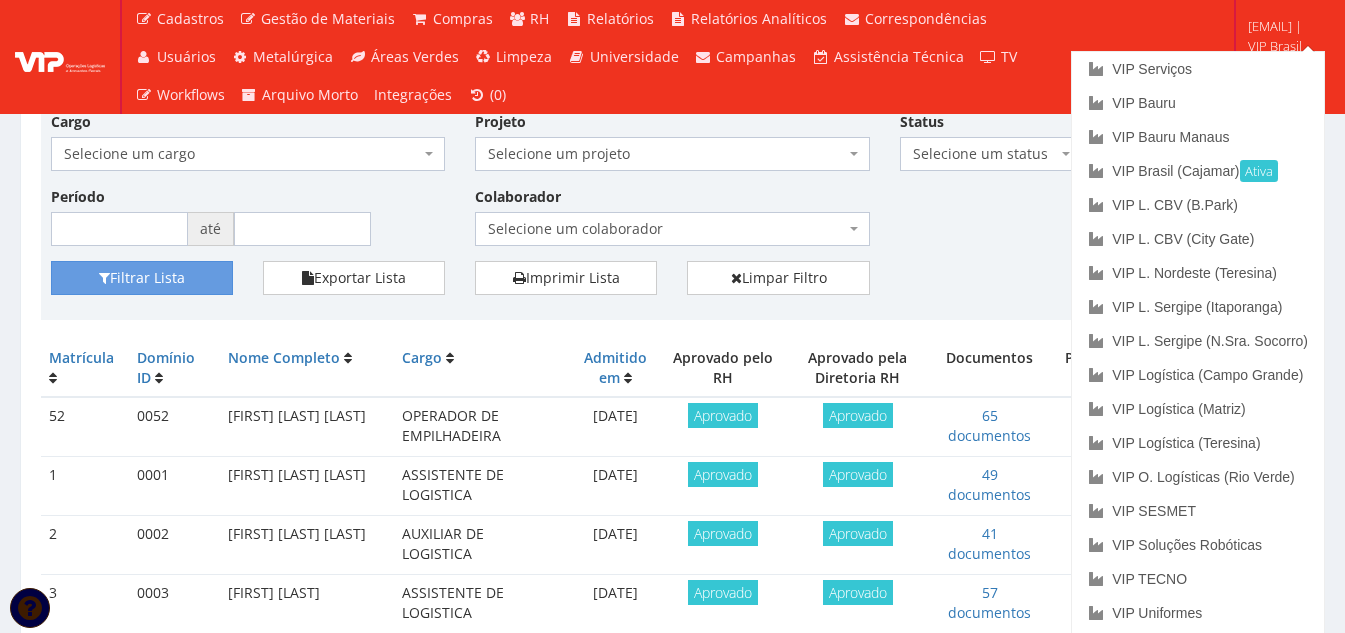 scroll, scrollTop: 0, scrollLeft: 0, axis: both 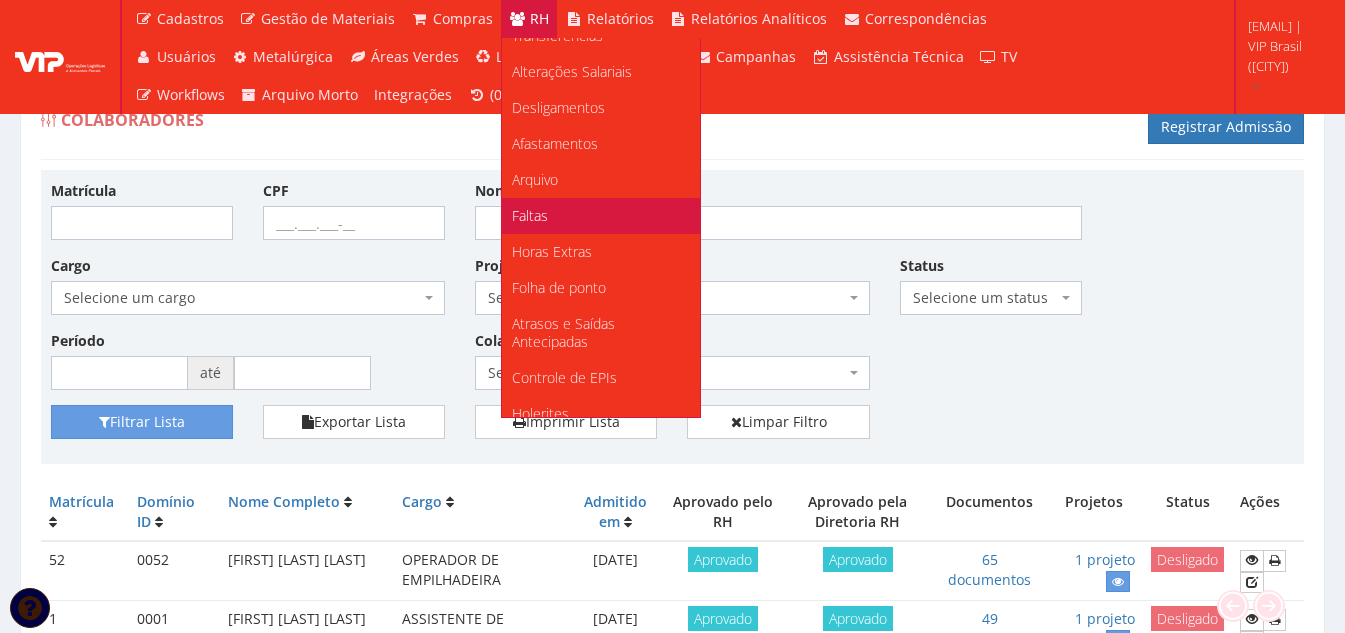 click on "Faltas" at bounding box center (601, 216) 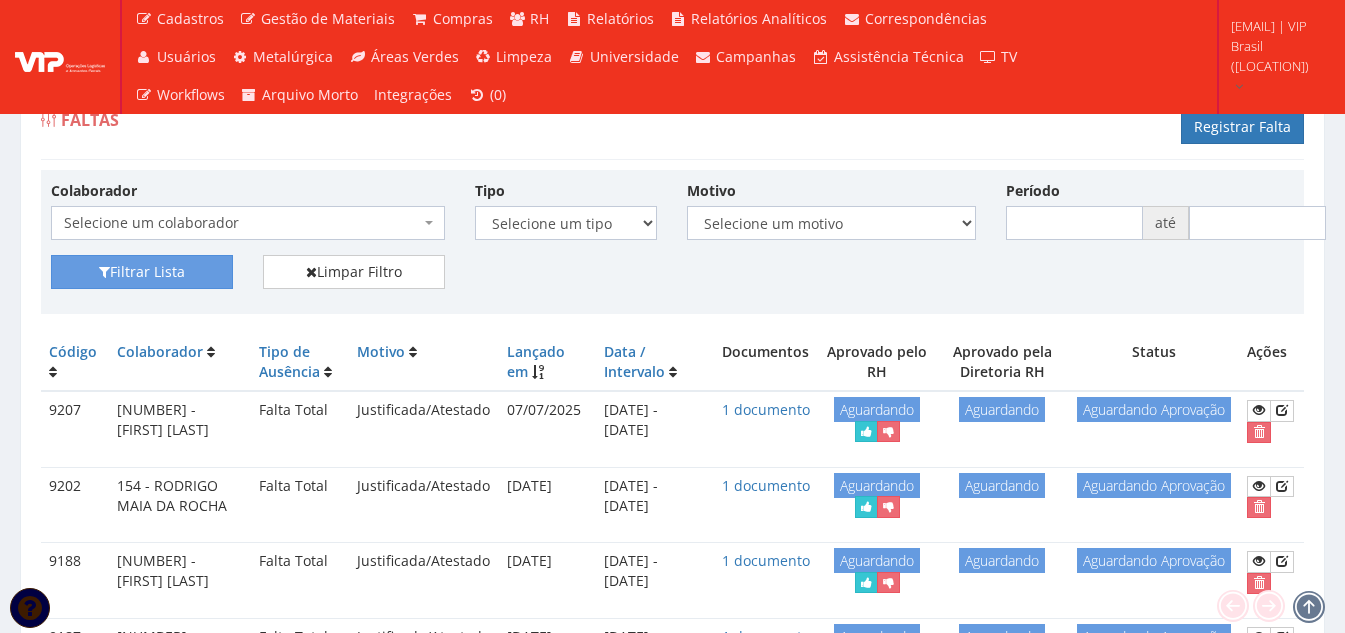 scroll, scrollTop: 0, scrollLeft: 0, axis: both 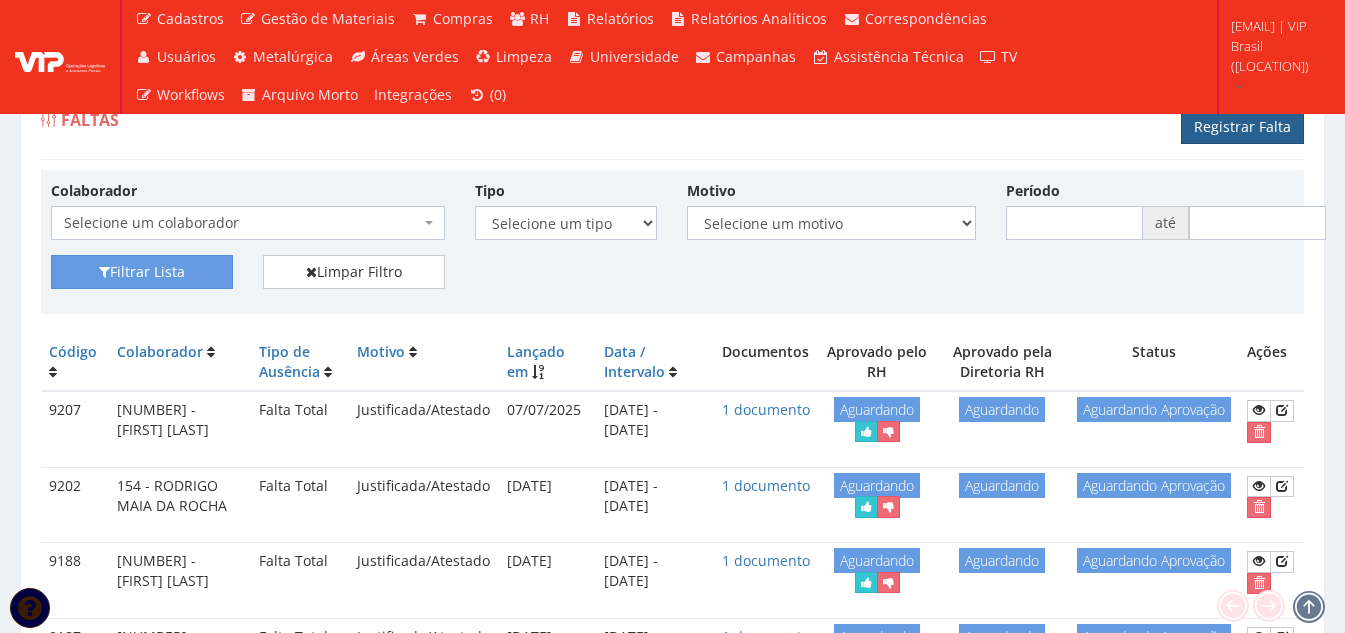 click on "Registrar Falta" at bounding box center (1242, 127) 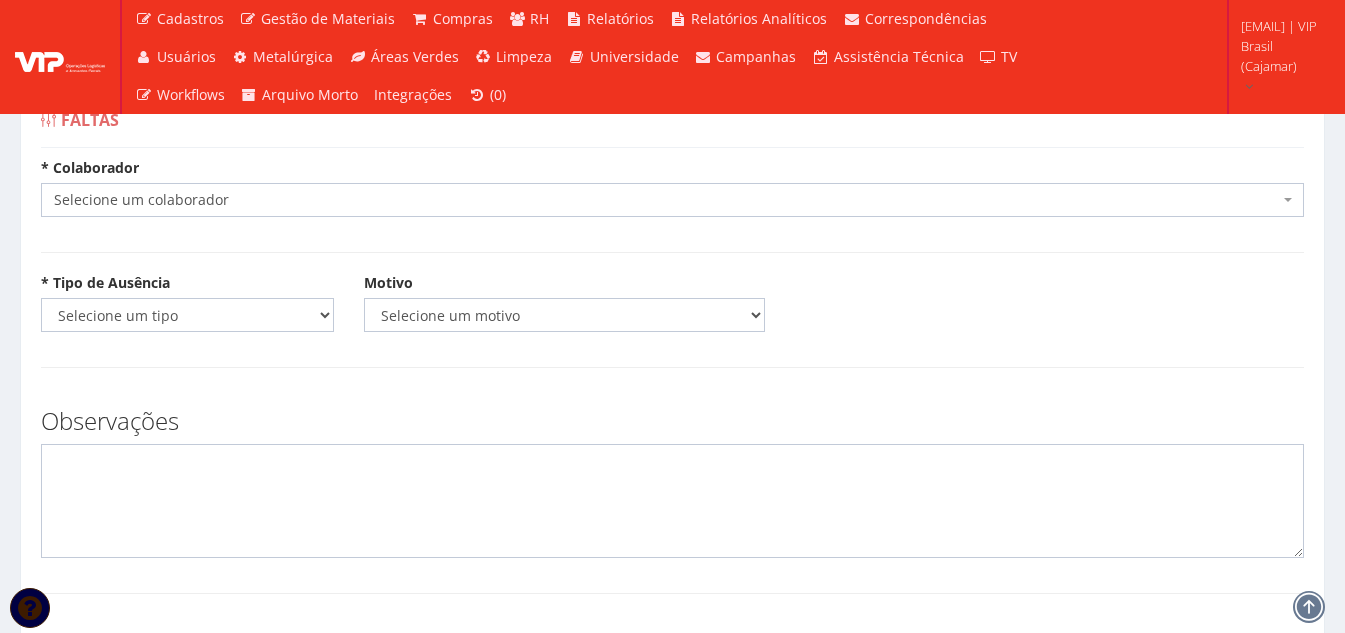 scroll, scrollTop: 0, scrollLeft: 0, axis: both 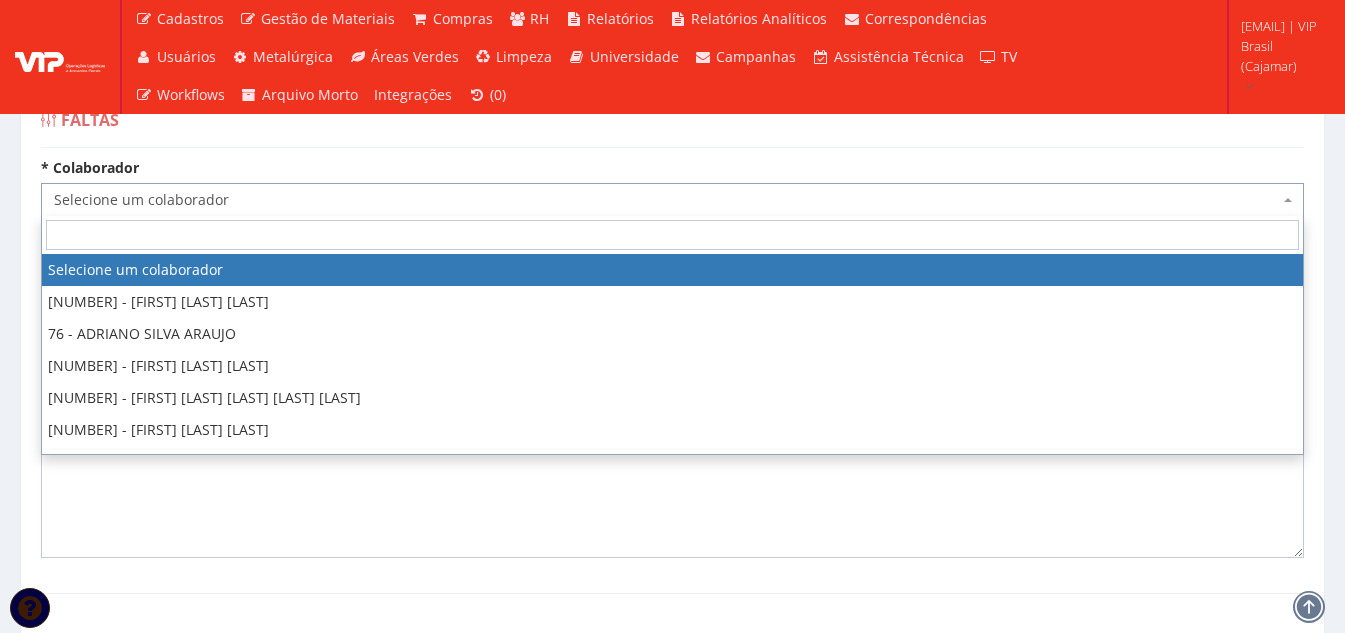 click on "Selecione um colaborador" at bounding box center (666, 200) 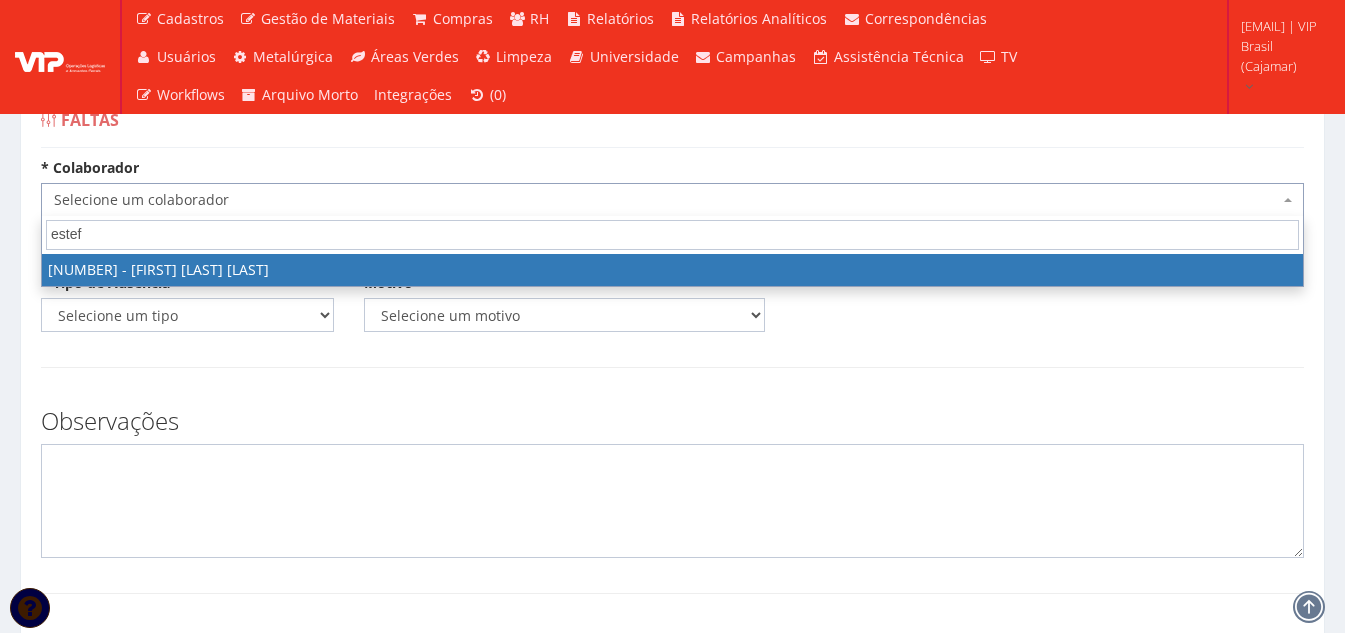 type on "estef" 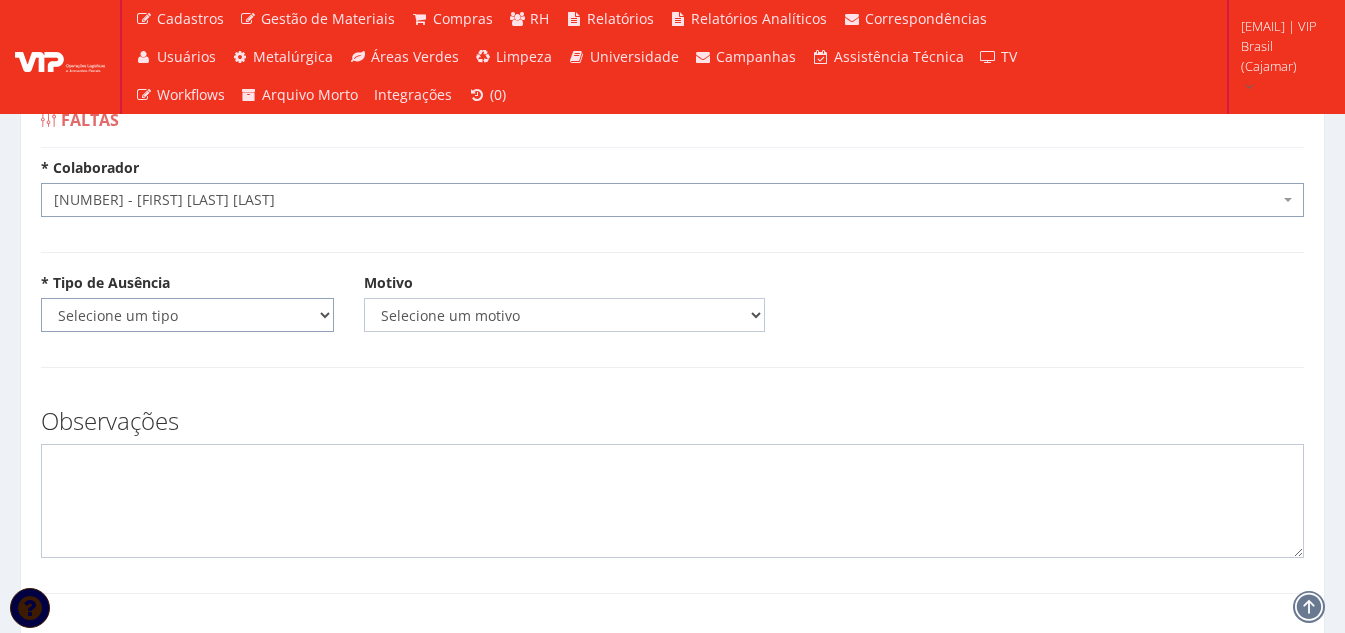 click on "Selecione um tipo Falta Total Falta Parcial Afastamento Férias" at bounding box center [187, 315] 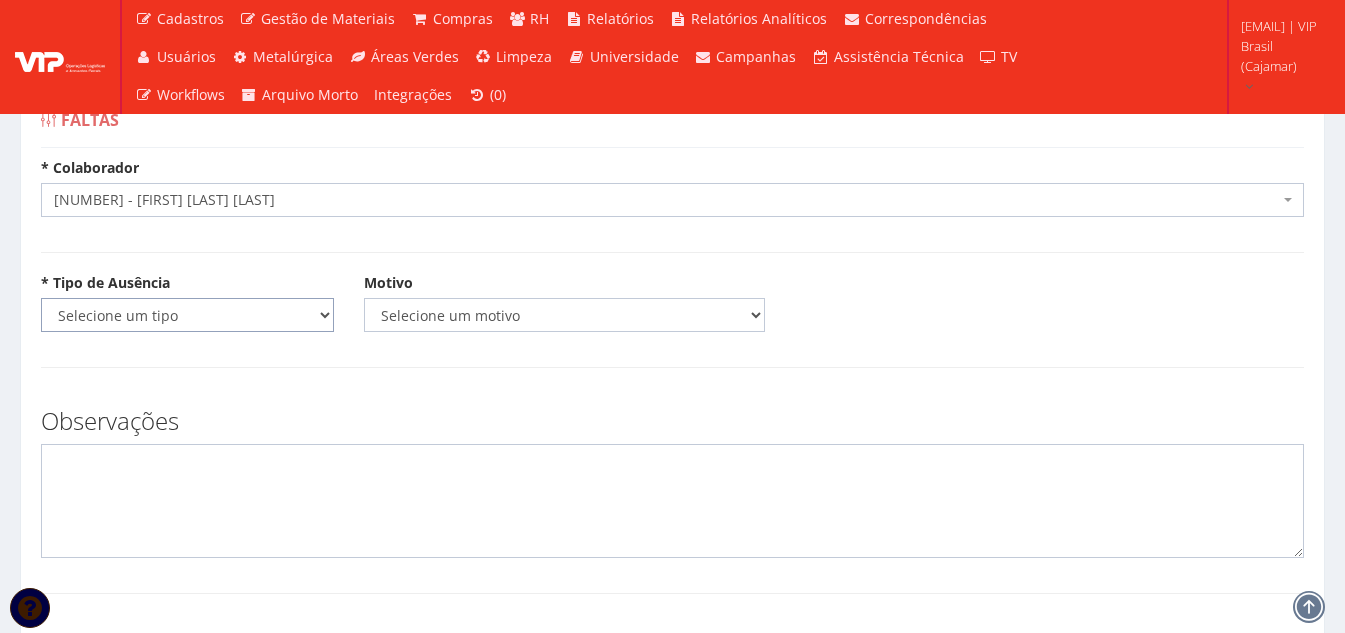 select on "total" 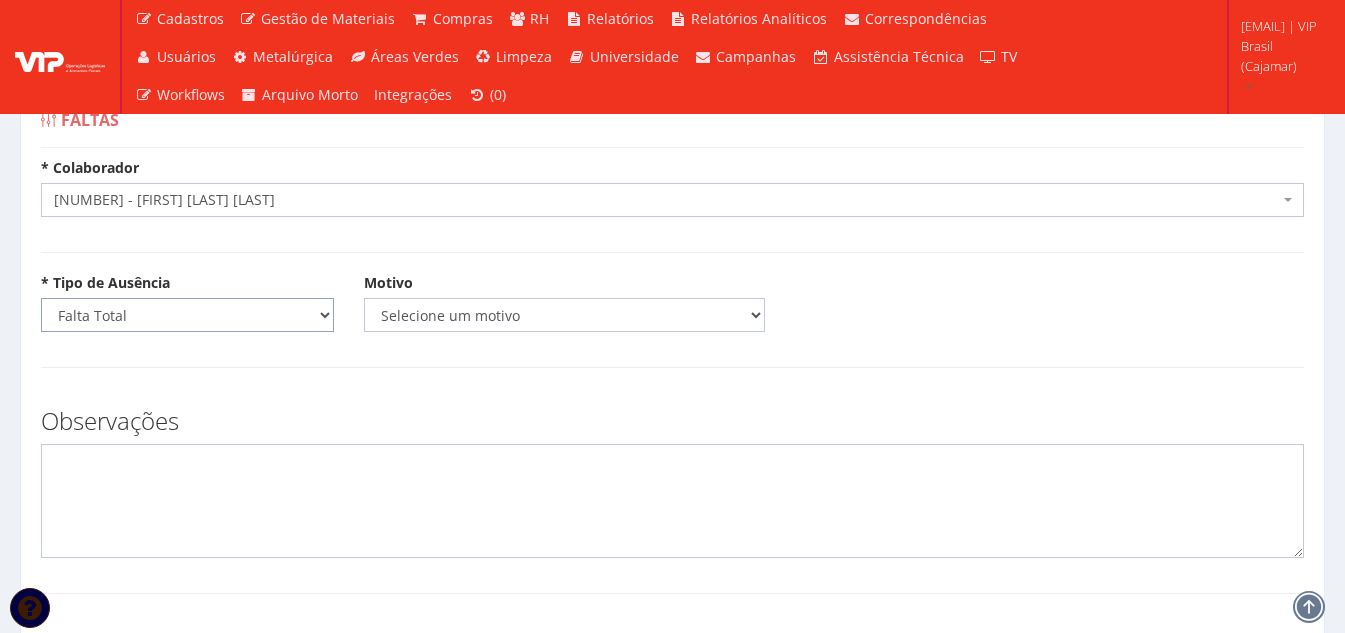 click on "Selecione um tipo Falta Total Falta Parcial Afastamento Férias" at bounding box center (187, 315) 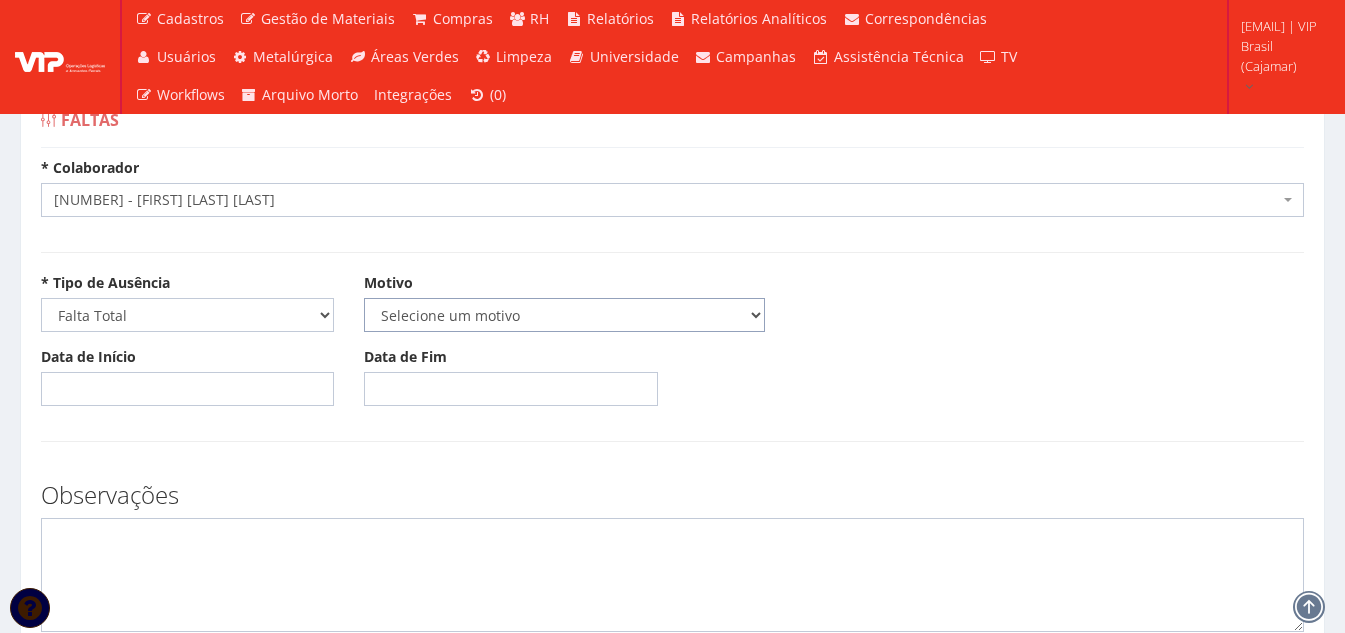 drag, startPoint x: 599, startPoint y: 306, endPoint x: 574, endPoint y: 335, distance: 38.28838 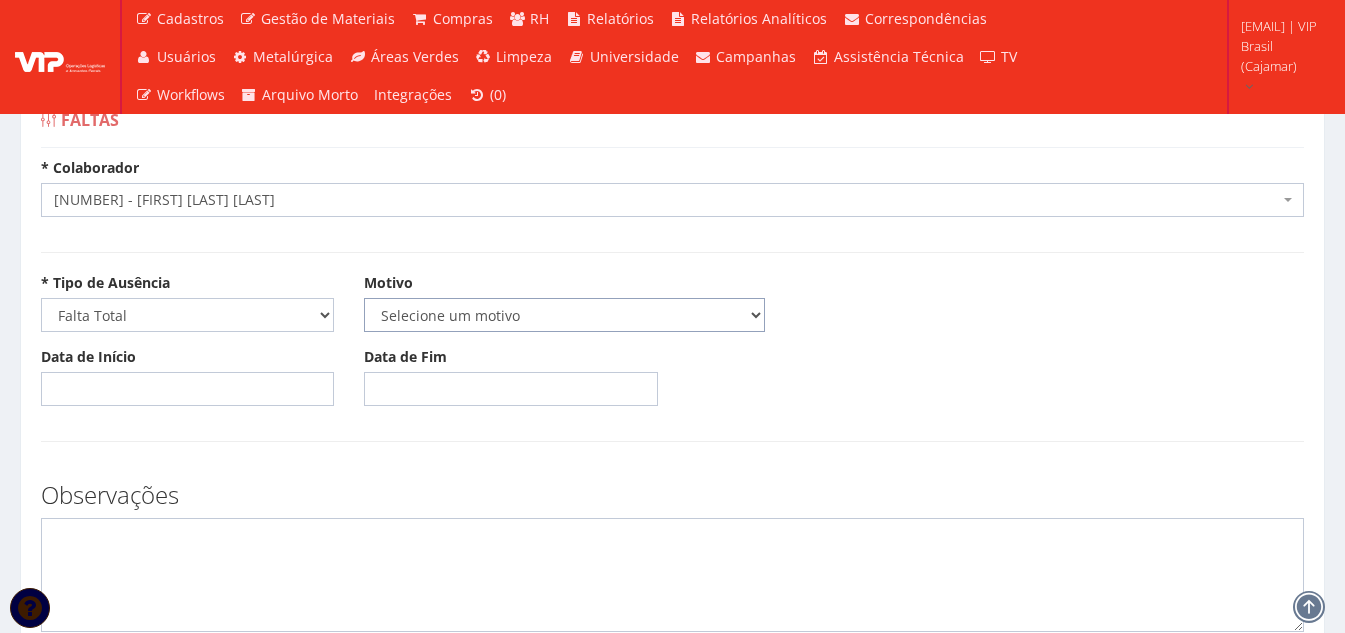 select on "declaracao" 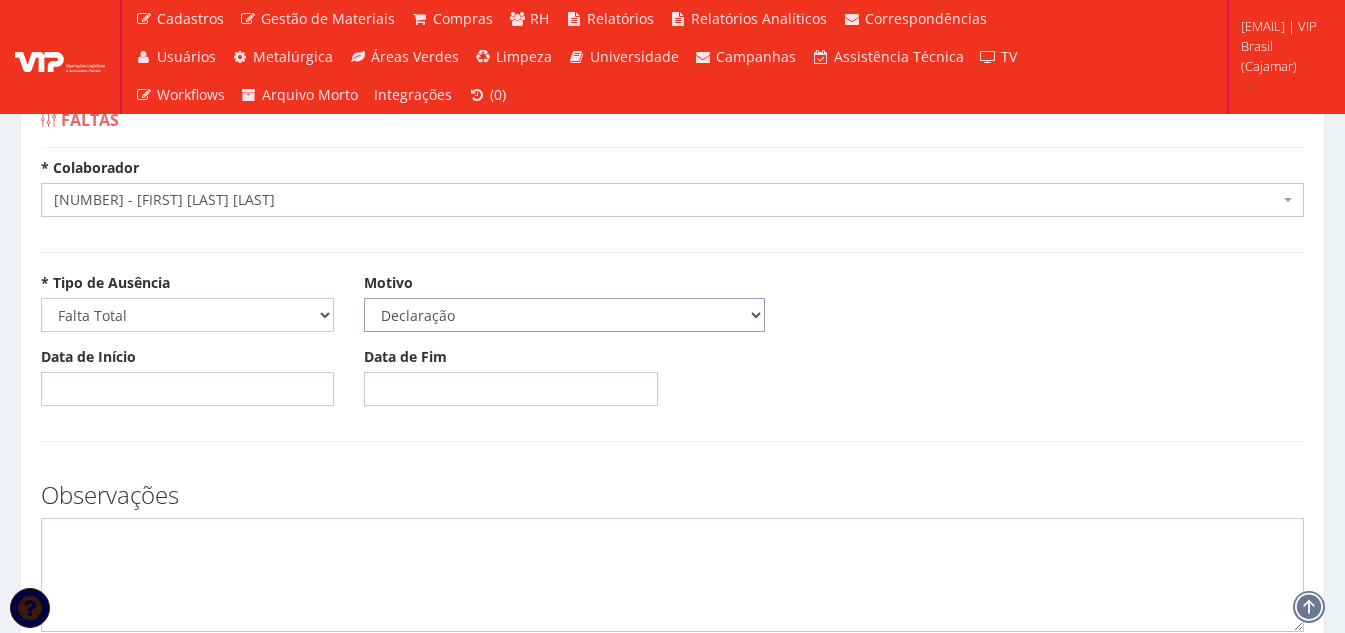 click on "Selecione um motivo Acidente Atestado Atraso Declaração Determinação Judicial Doença Exame Periódico Injustificada Licença Gala Licença Gestante Licença Nojo Licença Paternidade Saída Antecipada Suspensão" at bounding box center (564, 315) 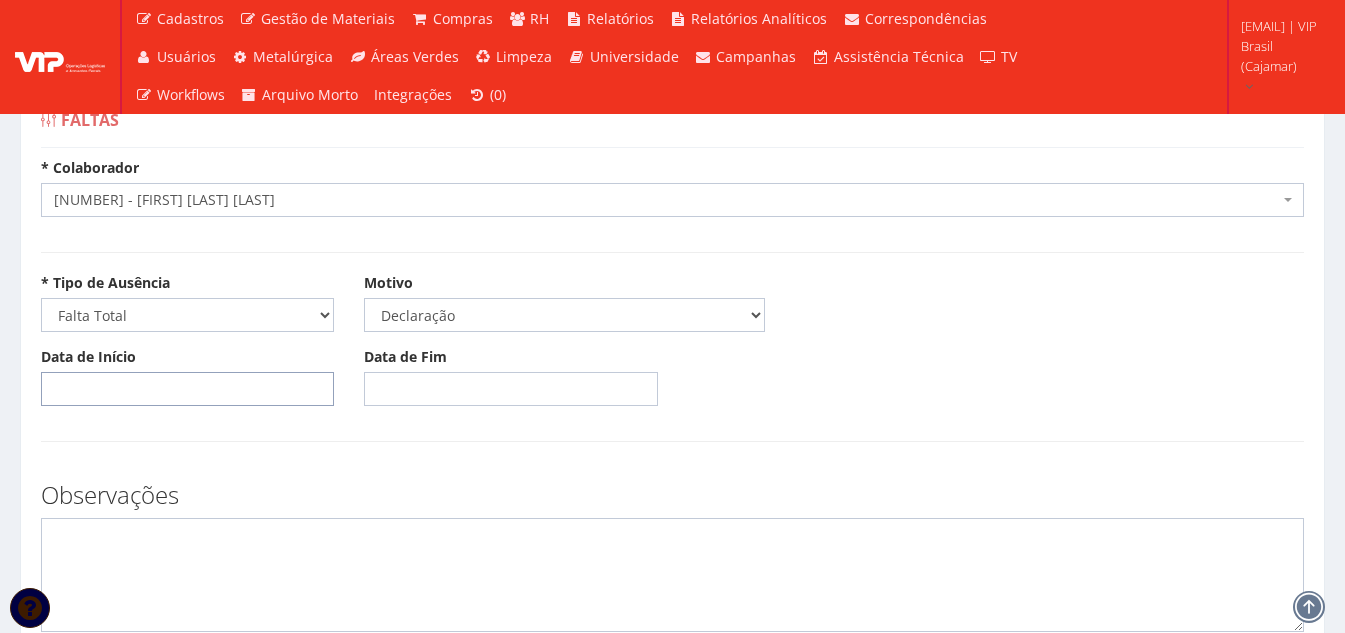 click on "Data de Início" at bounding box center (187, 389) 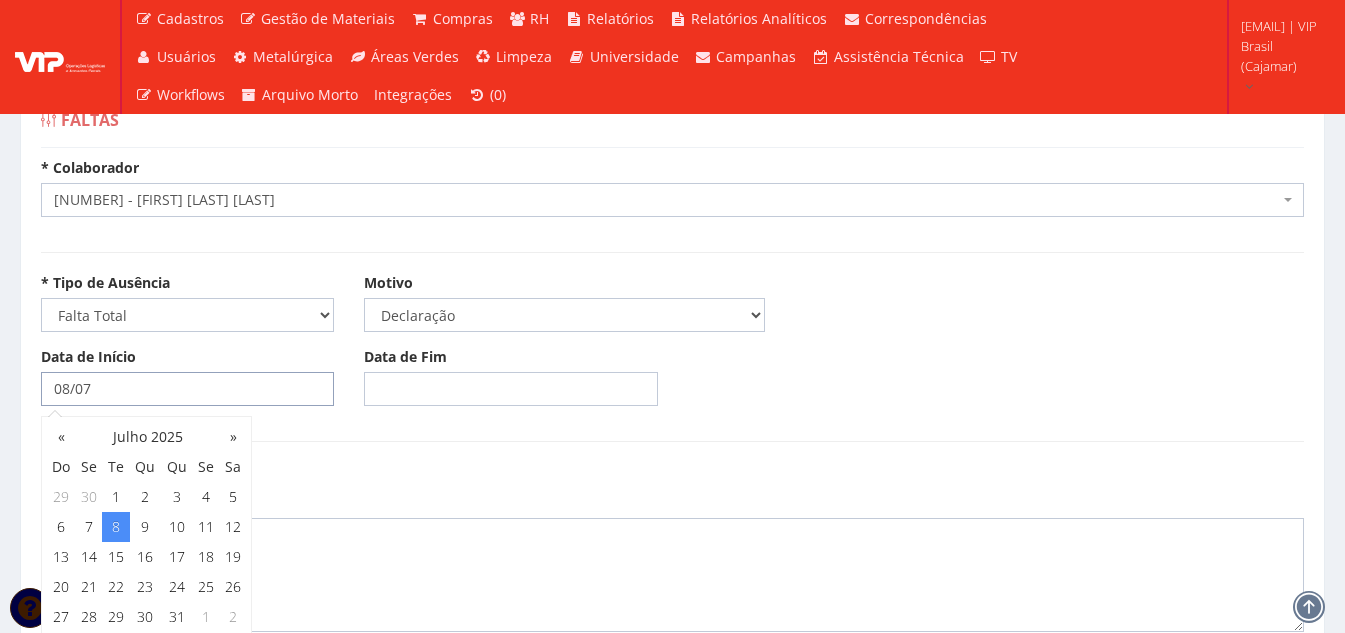 type on "08/07/2025" 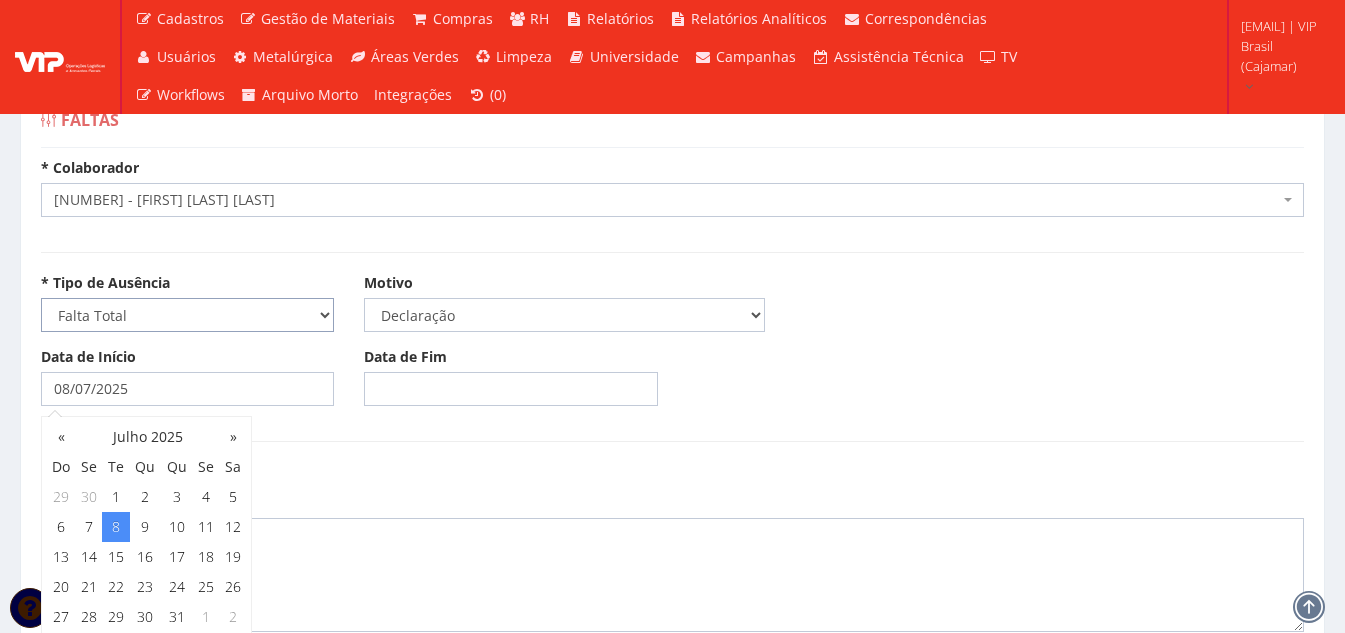 click on "Selecione um tipo Falta Total Falta Parcial Afastamento Férias" at bounding box center (187, 315) 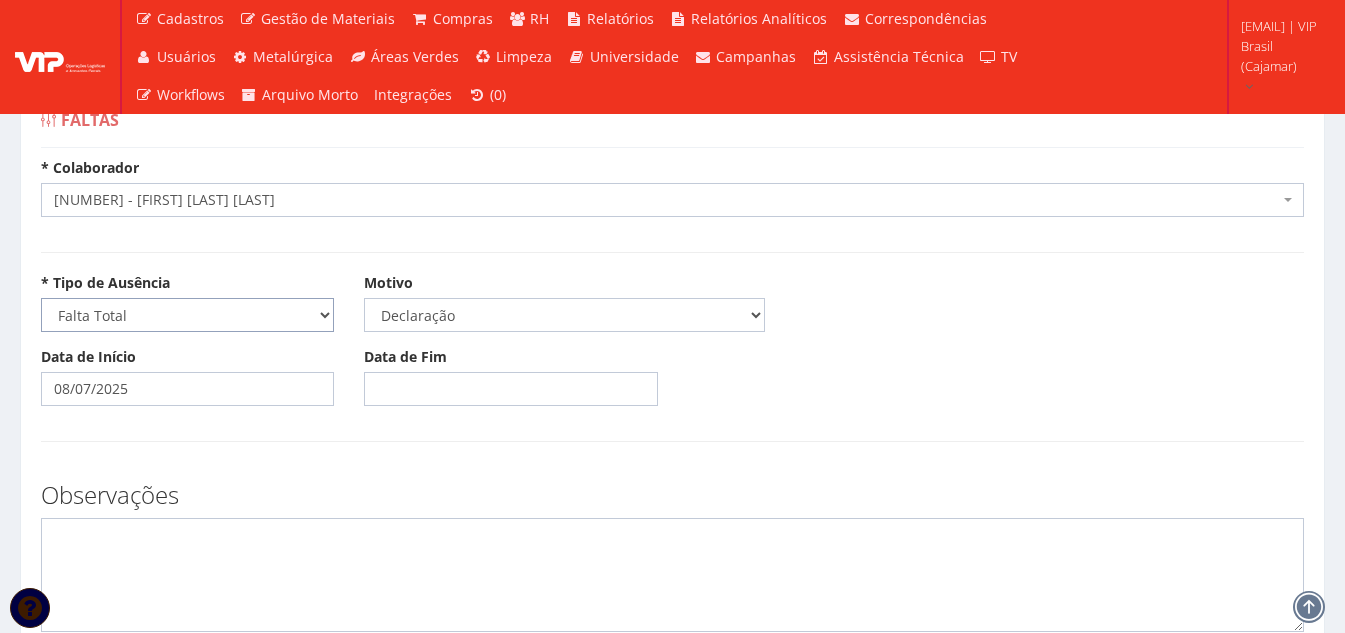 select on "parcial" 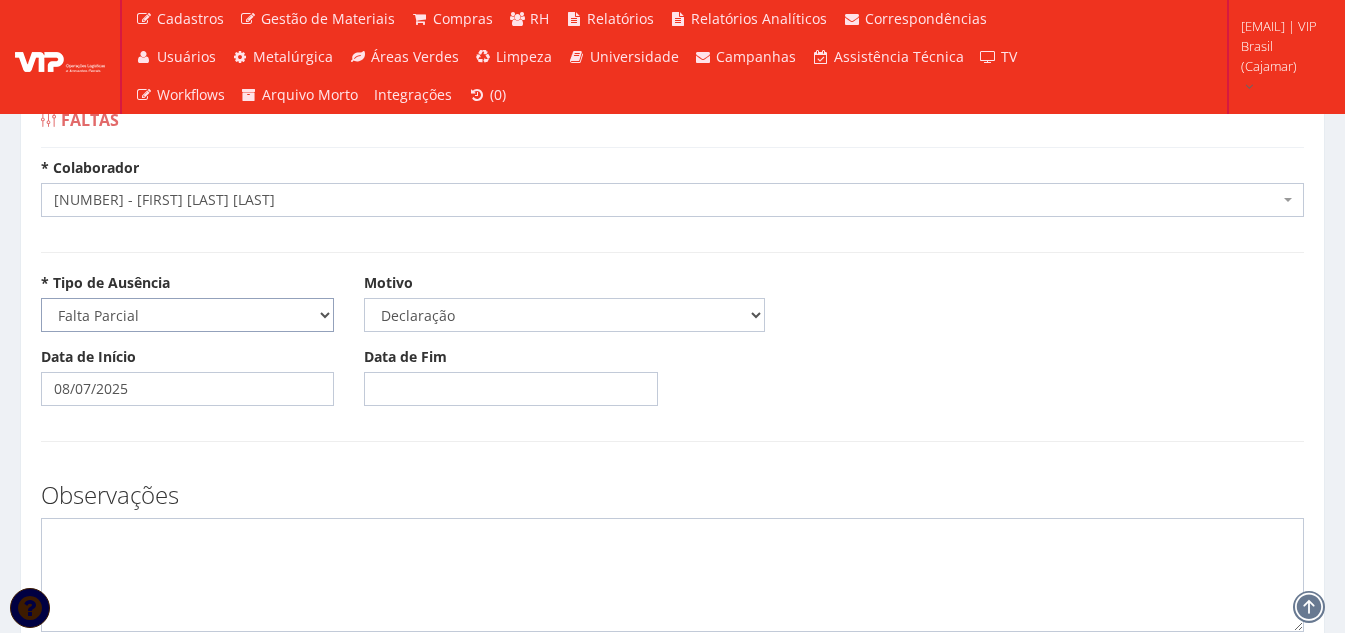 click on "Selecione um tipo Falta Total Falta Parcial Afastamento Férias" at bounding box center (187, 315) 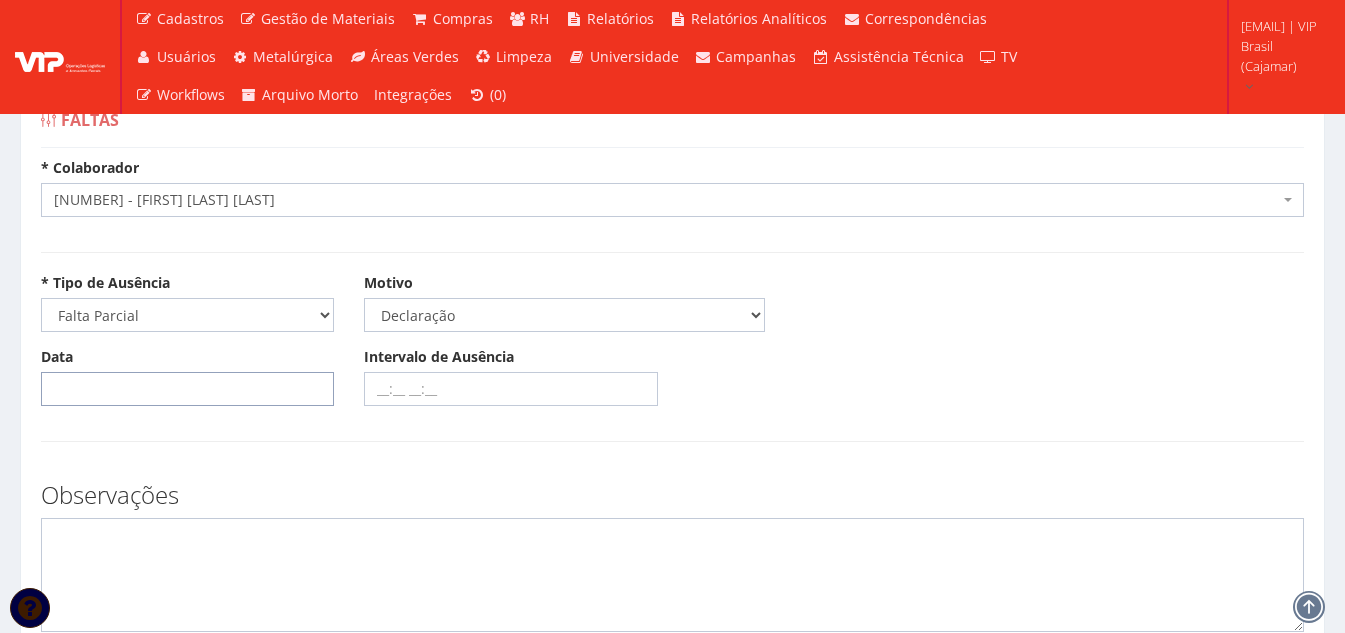 click on "Data" at bounding box center (187, 389) 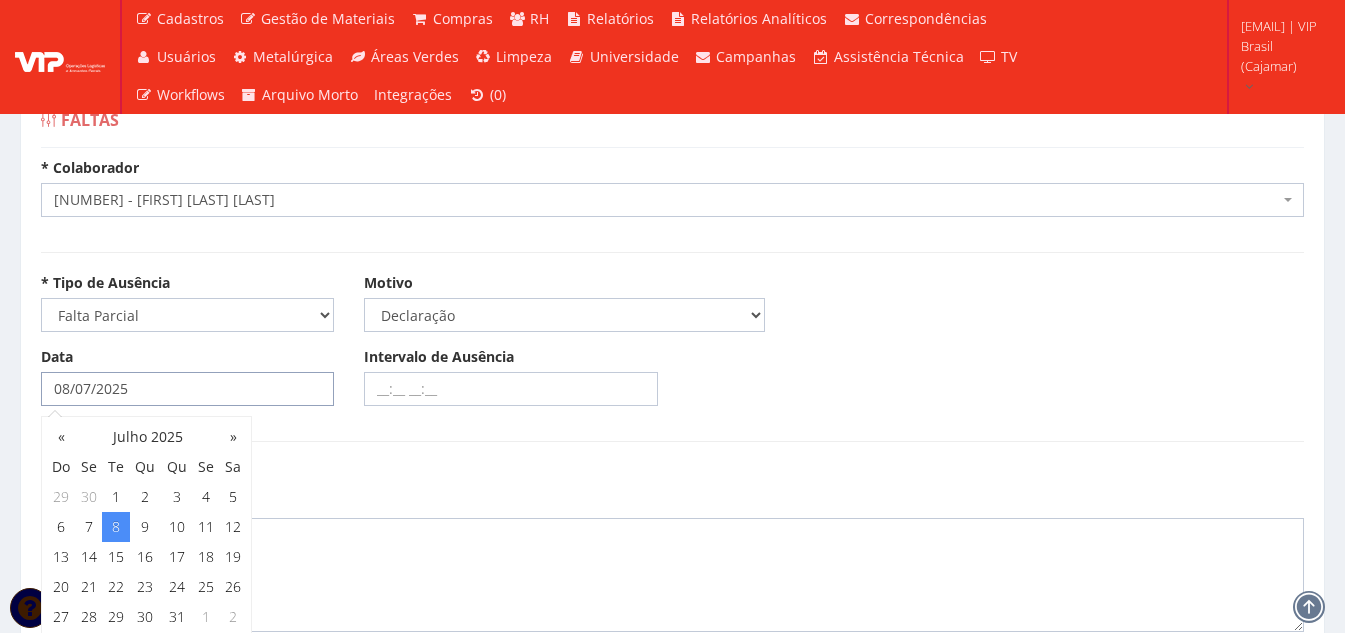type on "08/07/2025" 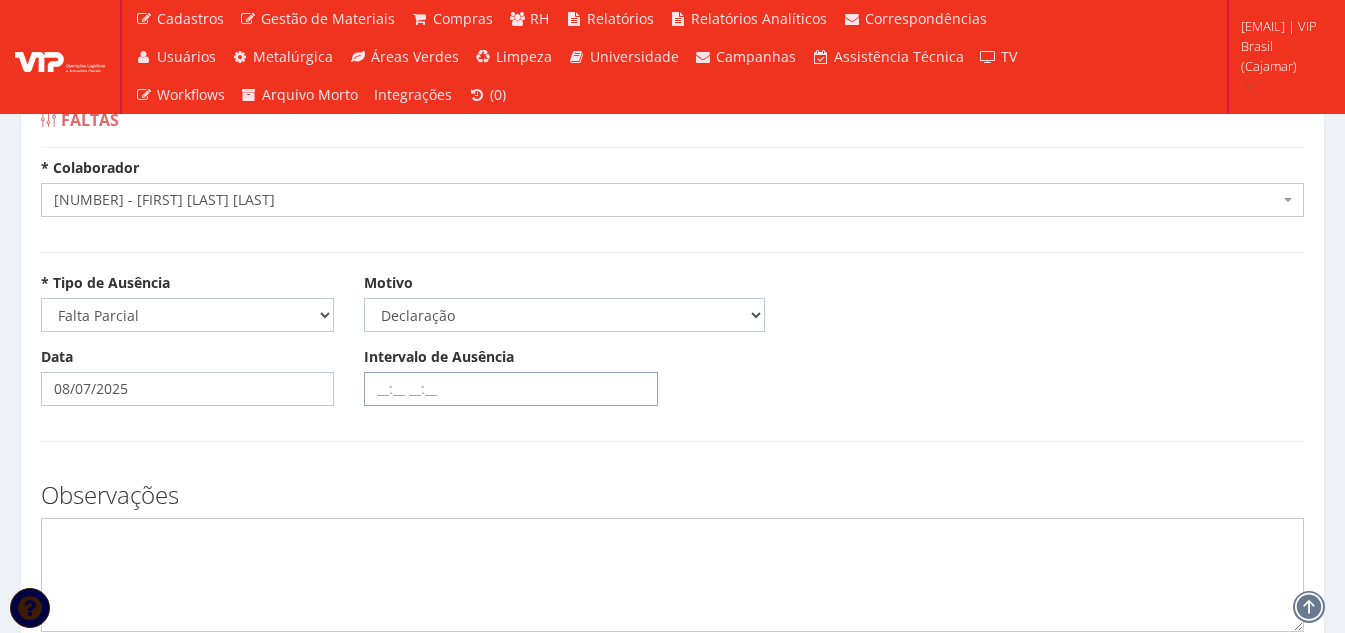 click on "Intervalo de Ausência" at bounding box center [510, 389] 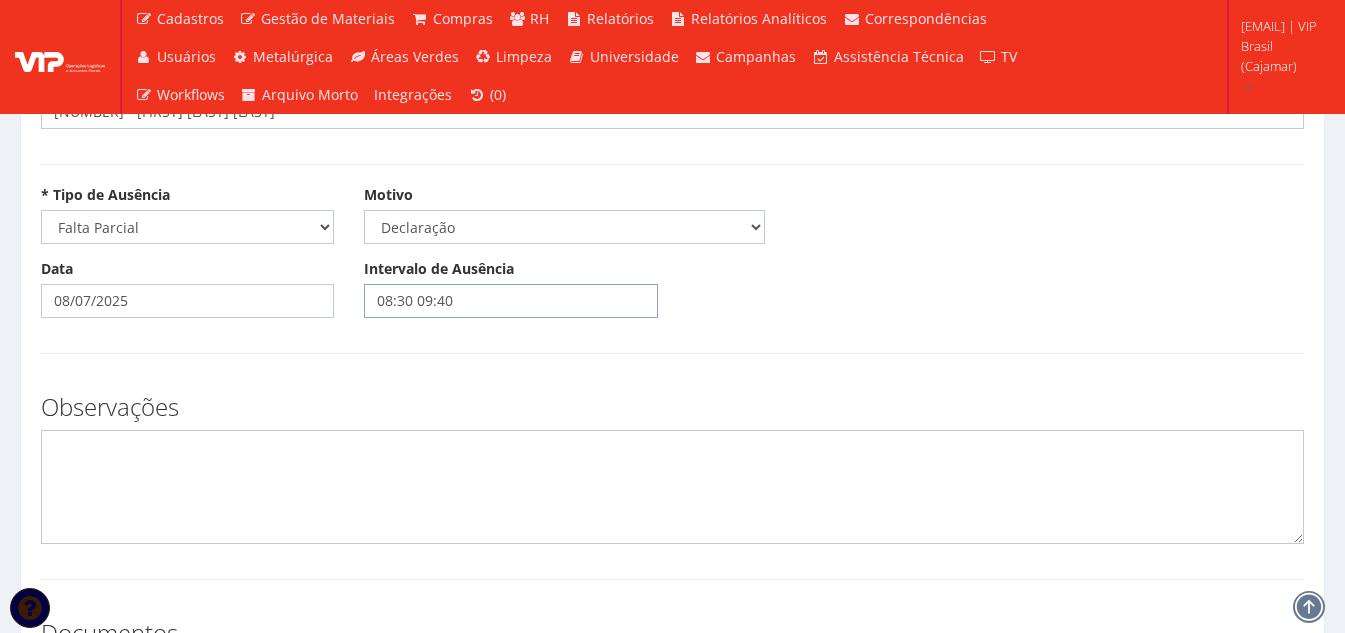 scroll, scrollTop: 200, scrollLeft: 0, axis: vertical 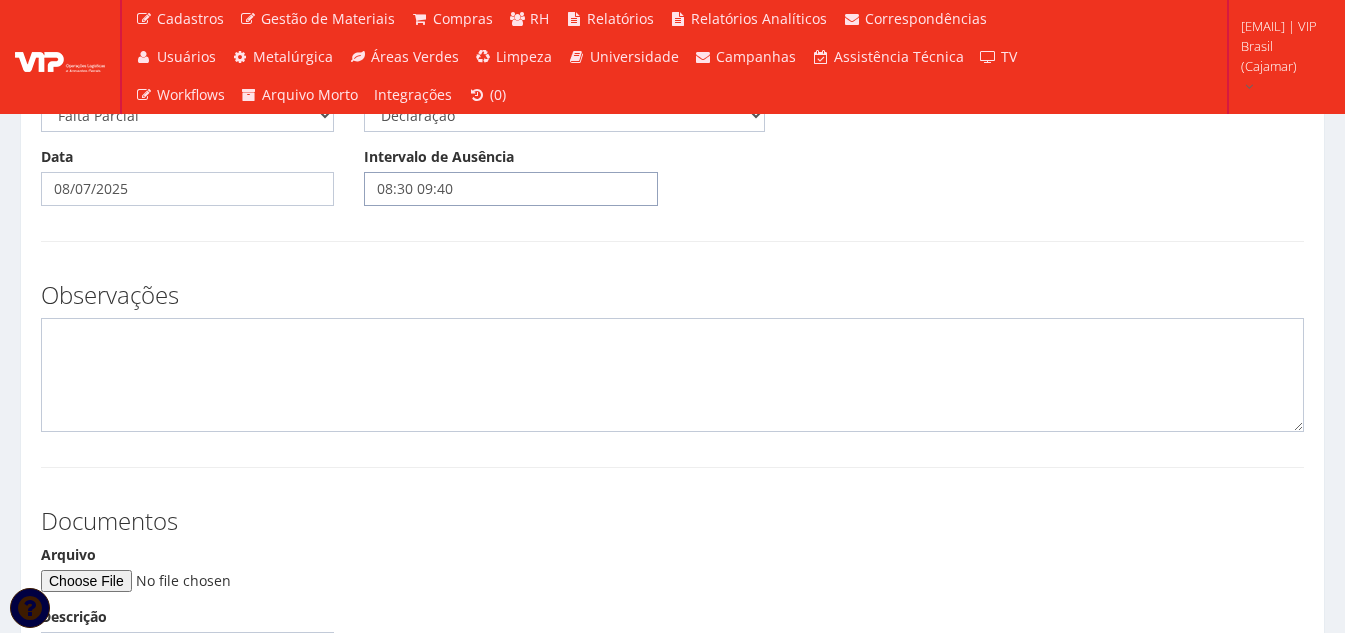 type on "08:30 09:40" 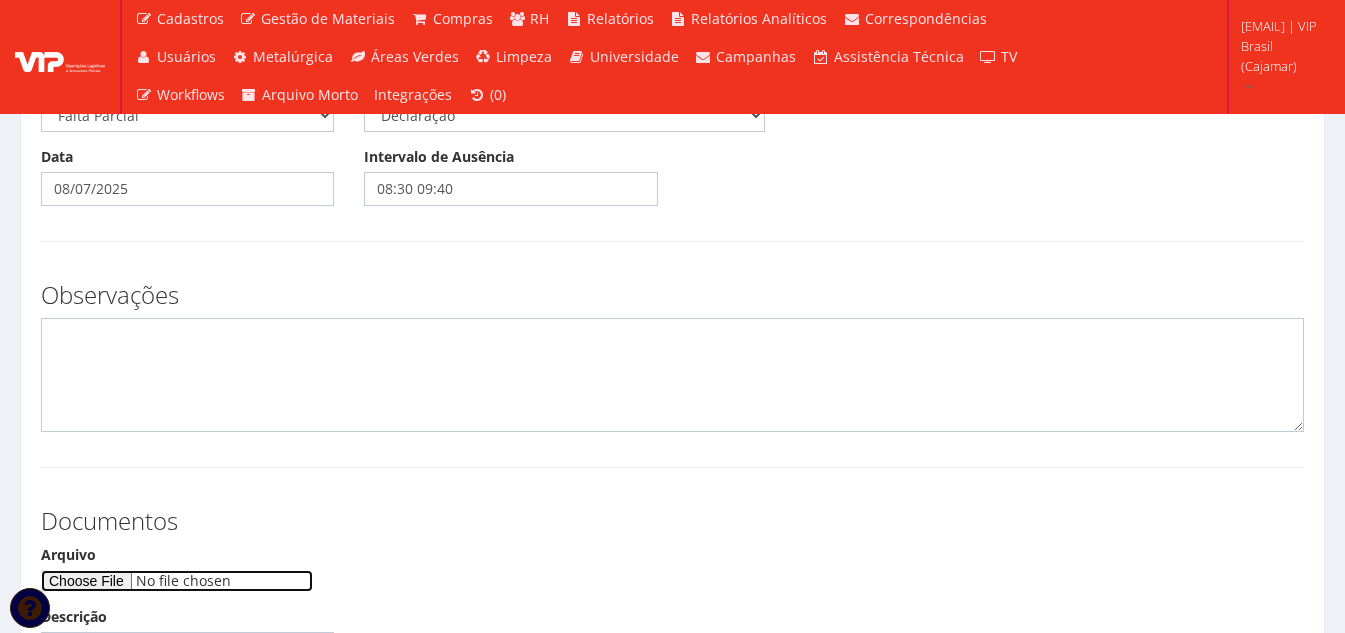 click on "Arquivo" at bounding box center [177, 581] 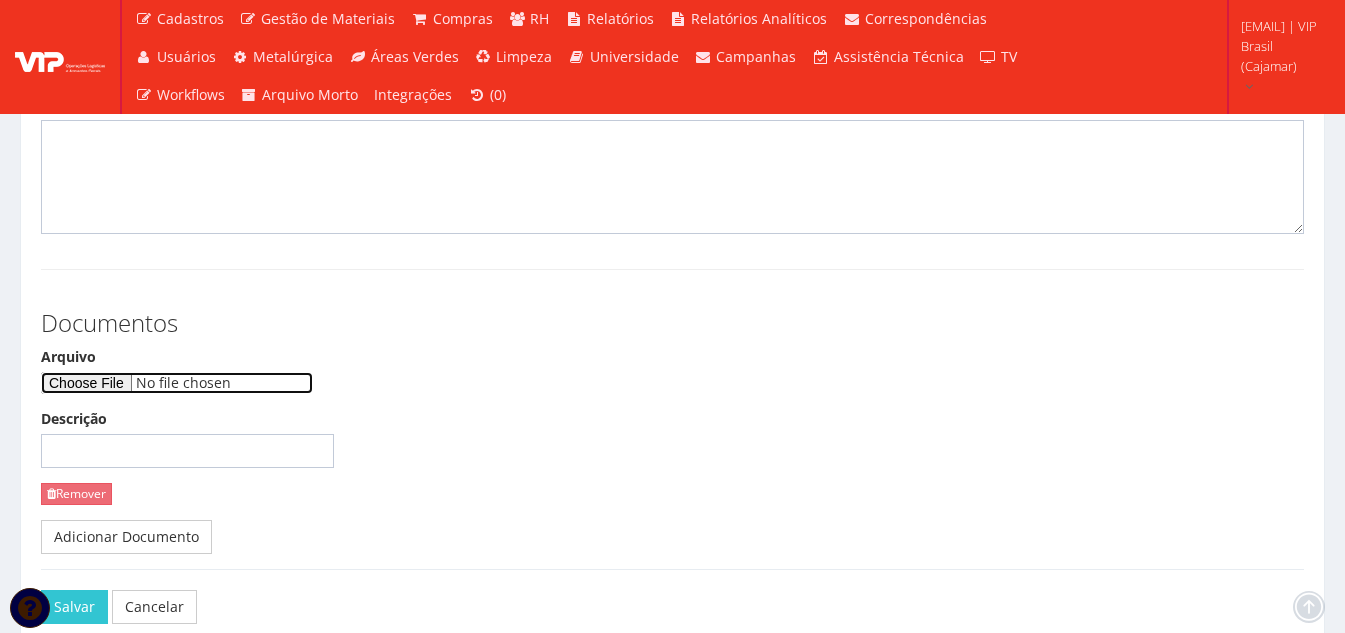 scroll, scrollTop: 400, scrollLeft: 0, axis: vertical 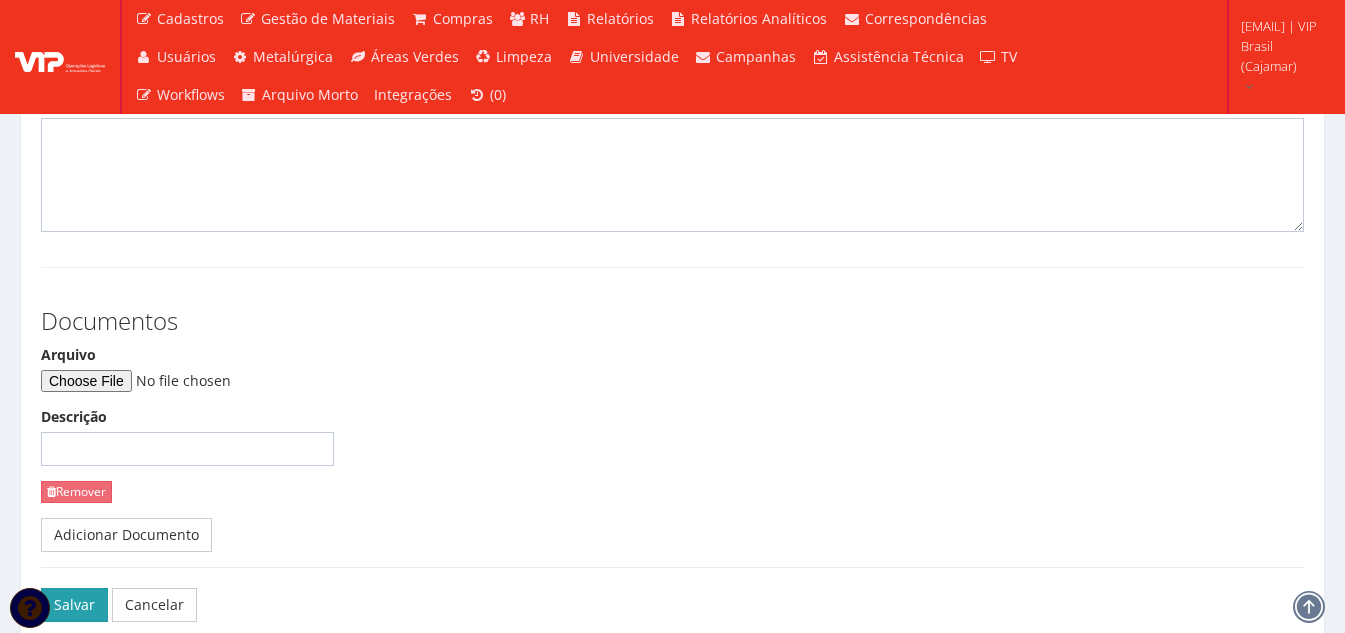 click on "Salvar" at bounding box center (74, 605) 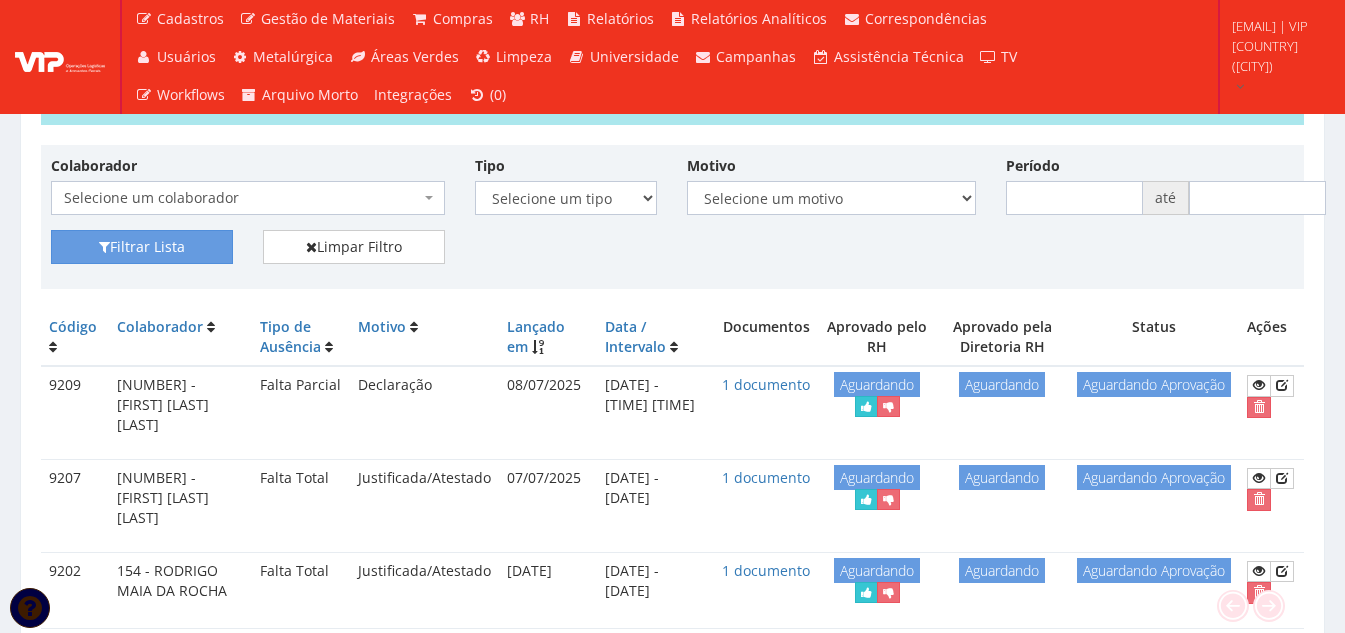 scroll, scrollTop: 0, scrollLeft: 0, axis: both 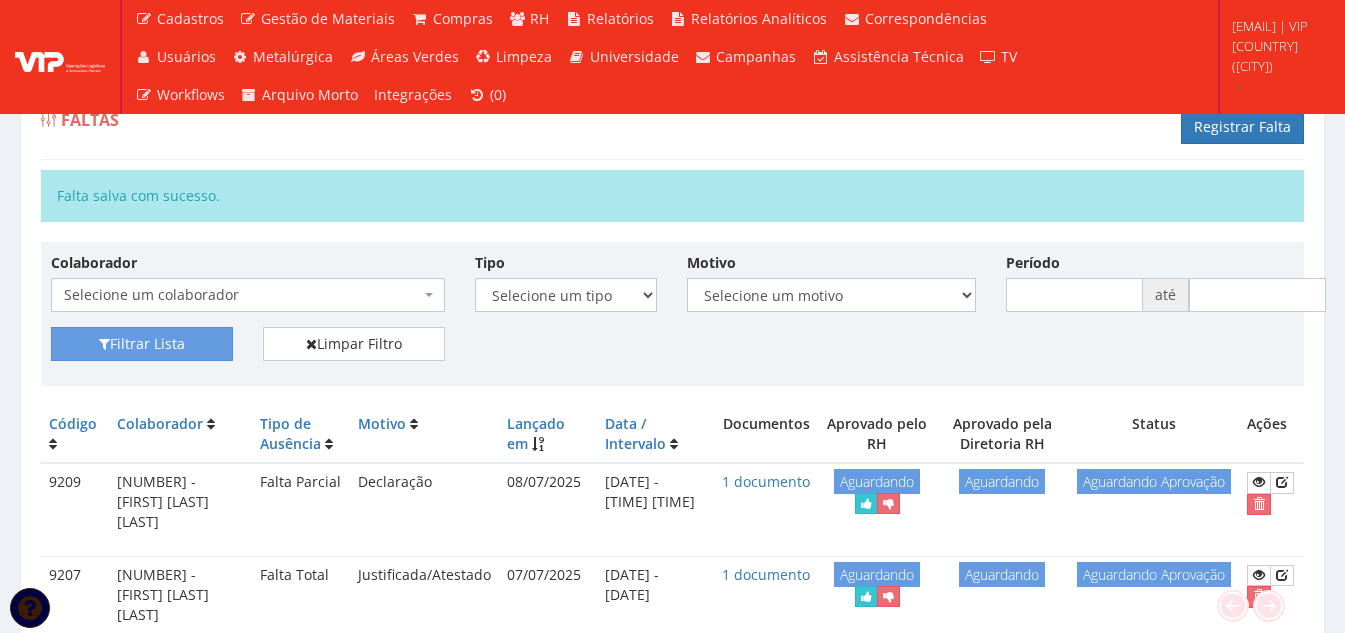 click on "Faltas
Registrar Falta" at bounding box center (672, 130) 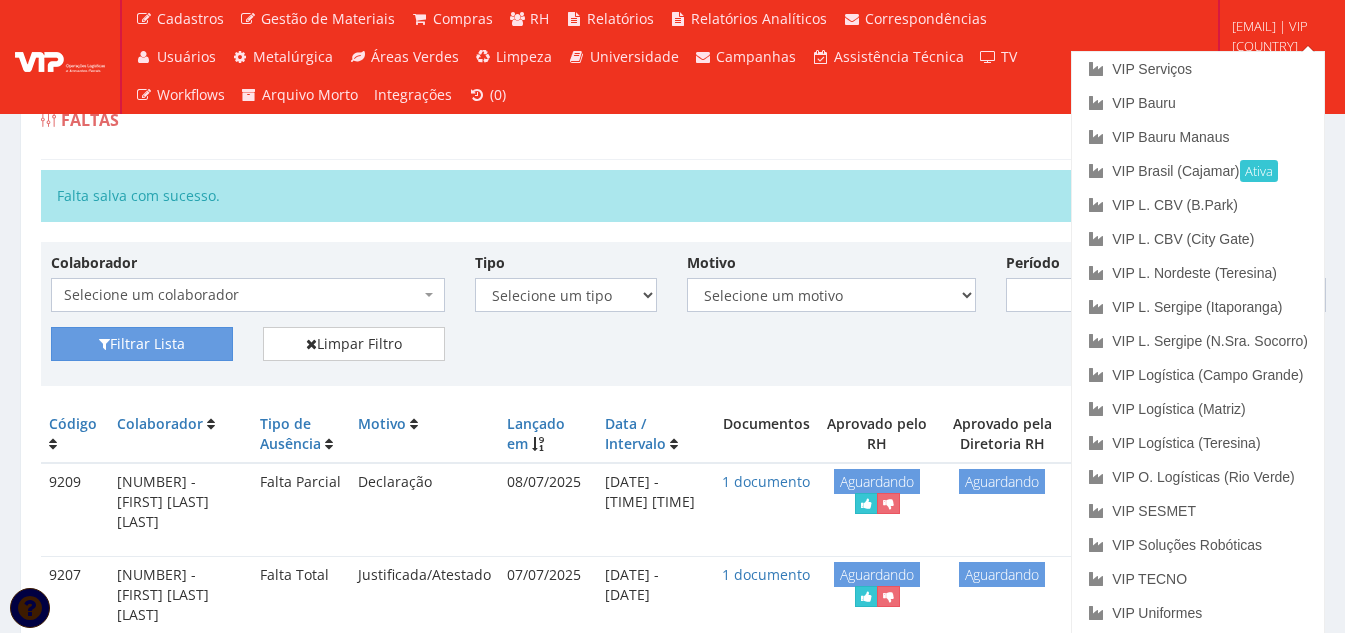 click on "Faltas
Registrar Falta" at bounding box center (672, 130) 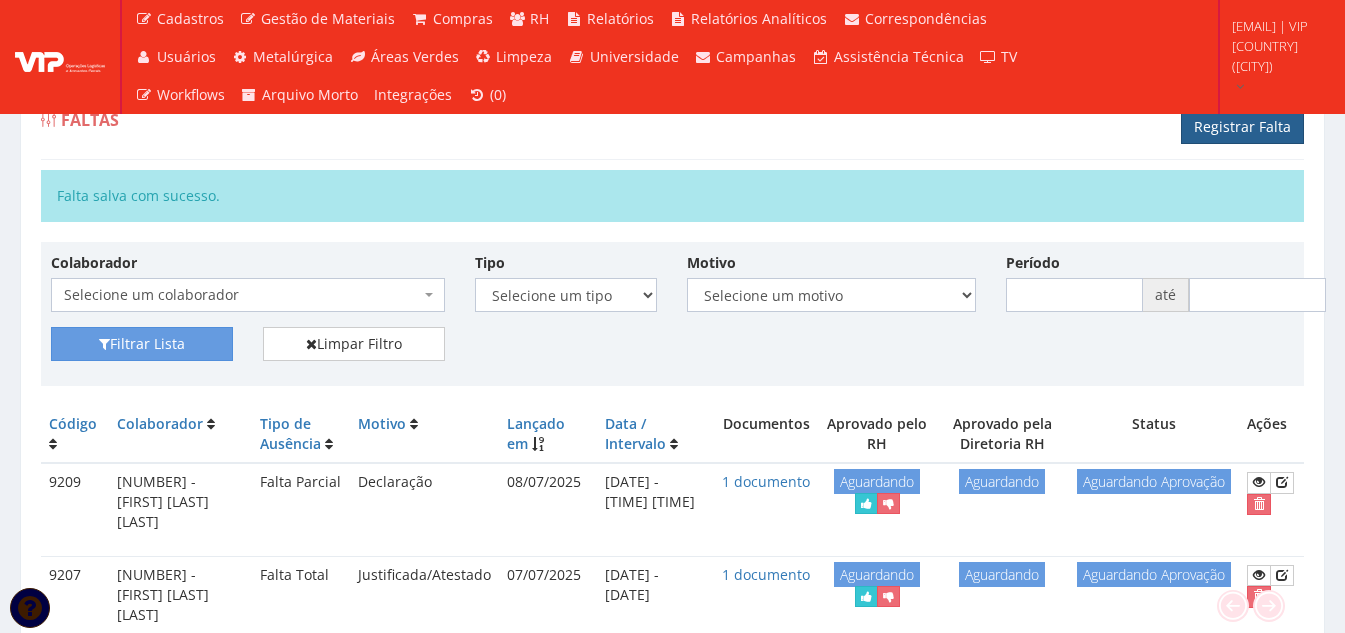 click on "Registrar Falta" at bounding box center [1242, 127] 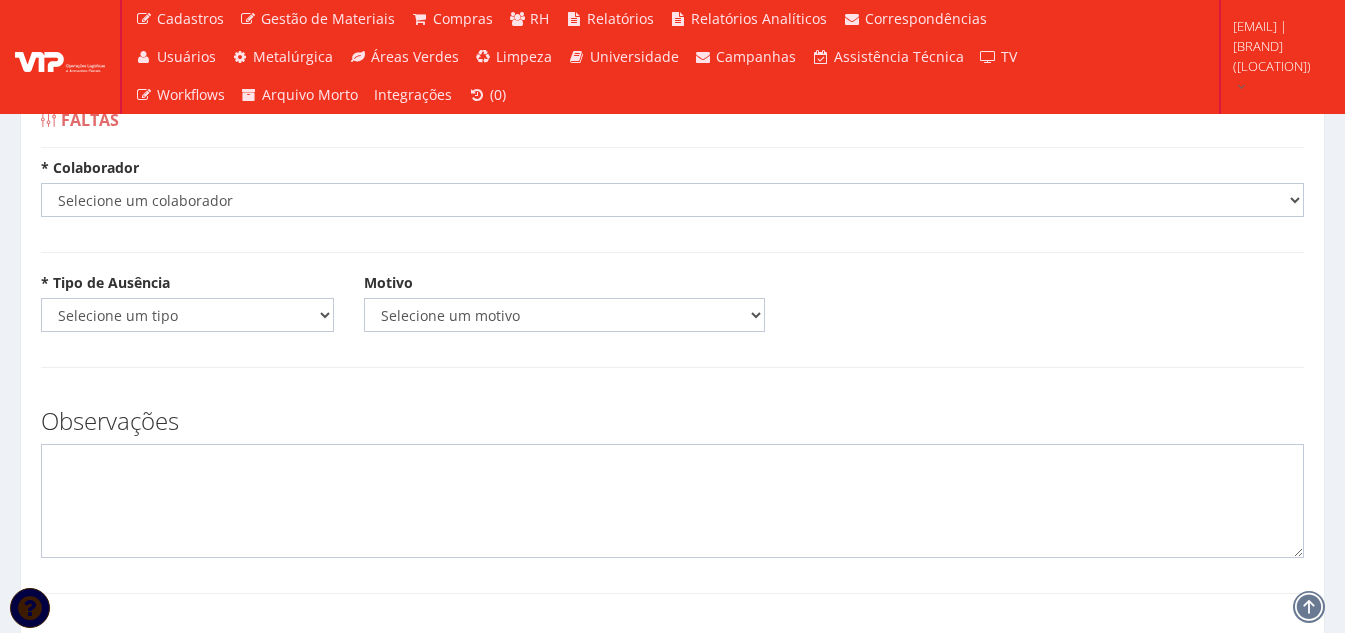 scroll, scrollTop: 0, scrollLeft: 0, axis: both 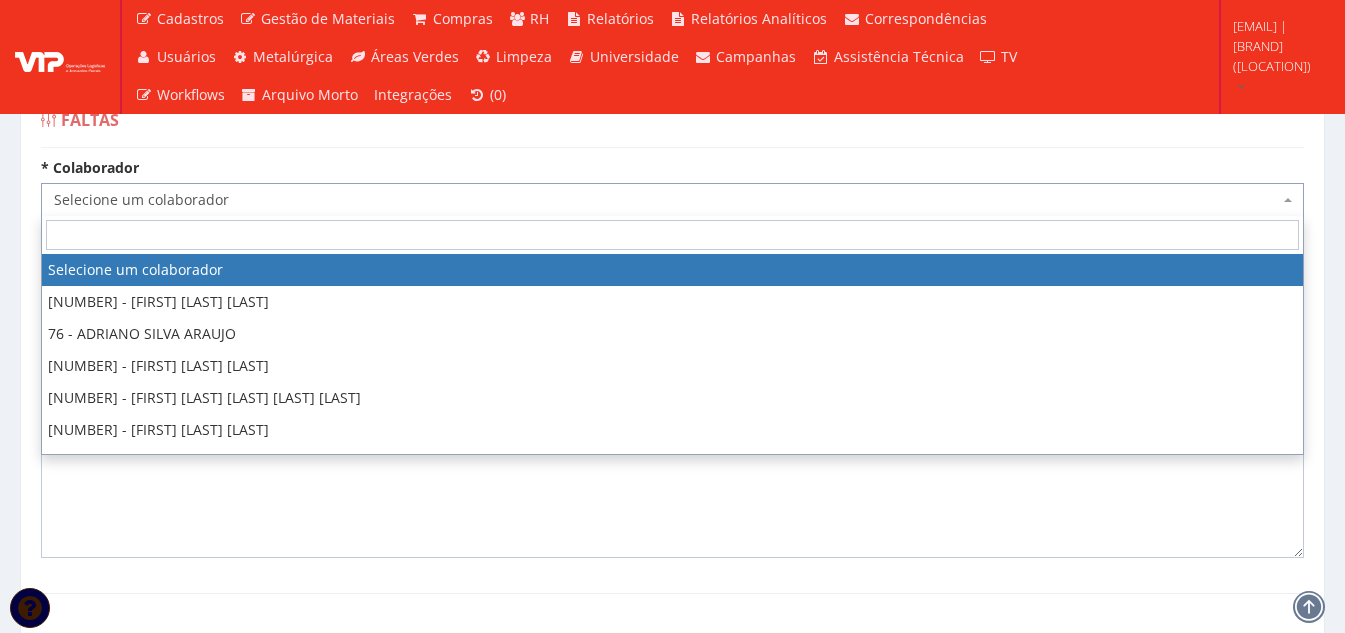 click on "Selecione um colaborador" at bounding box center [666, 200] 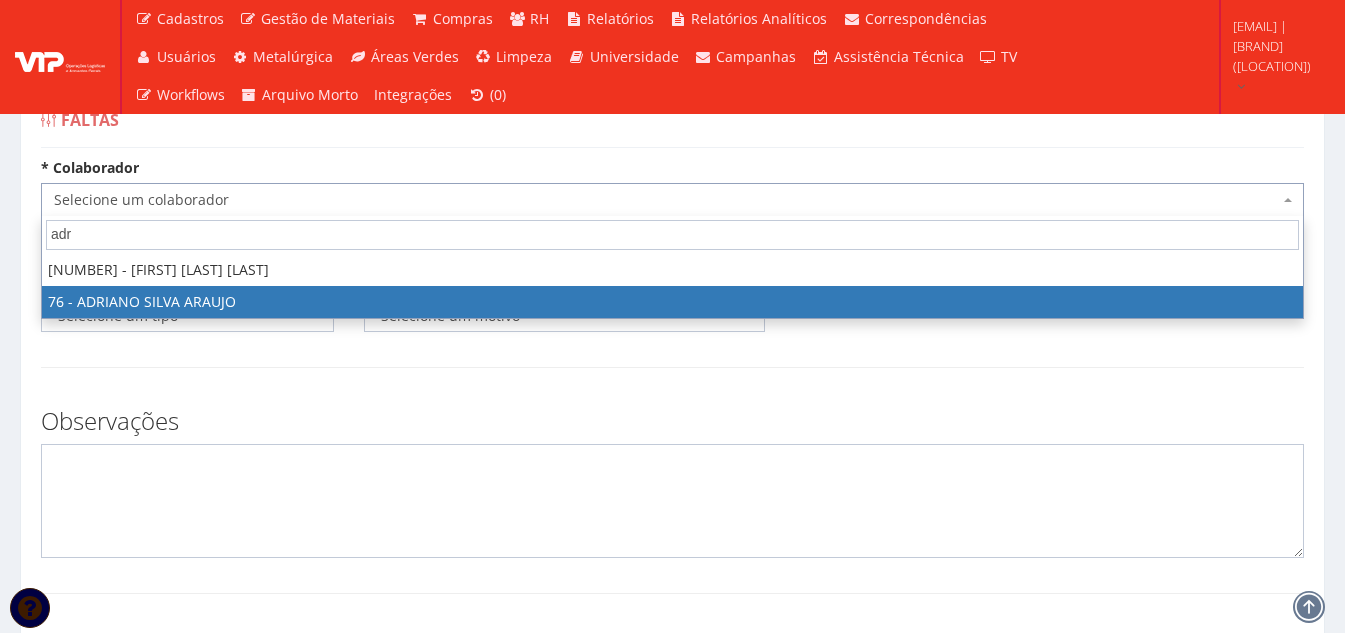 type on "adr" 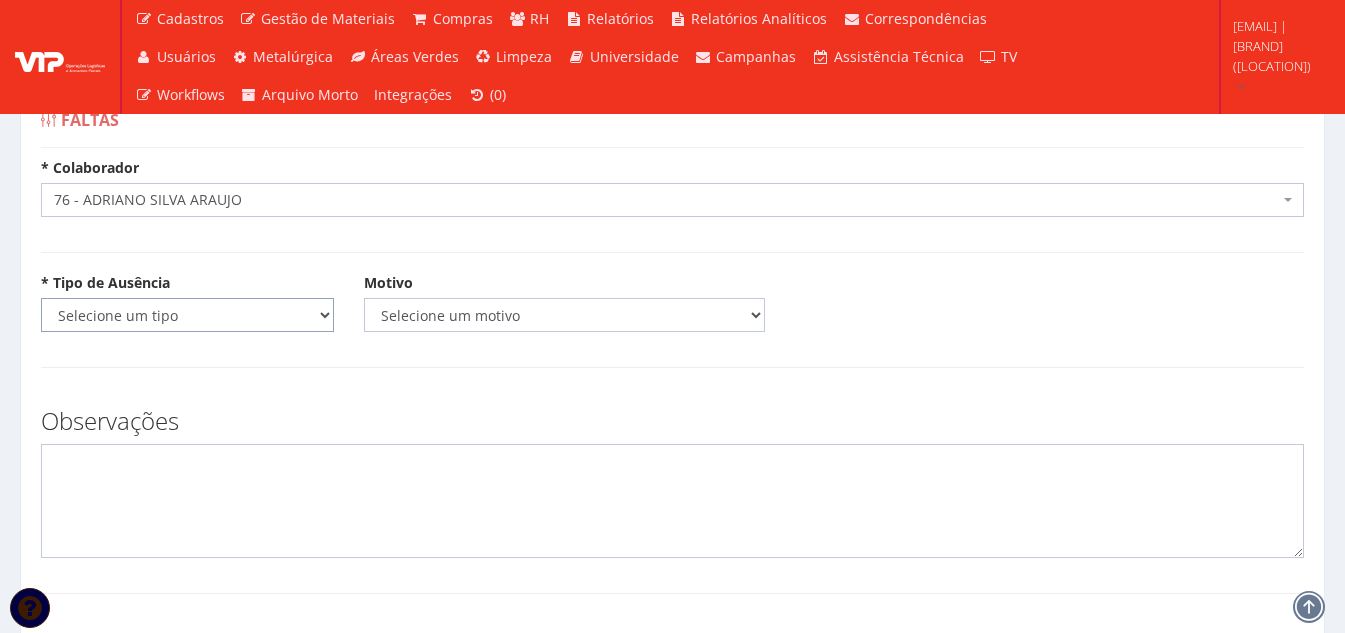 click on "Selecione um tipo Falta Total Falta Parcial Afastamento Férias" at bounding box center (187, 315) 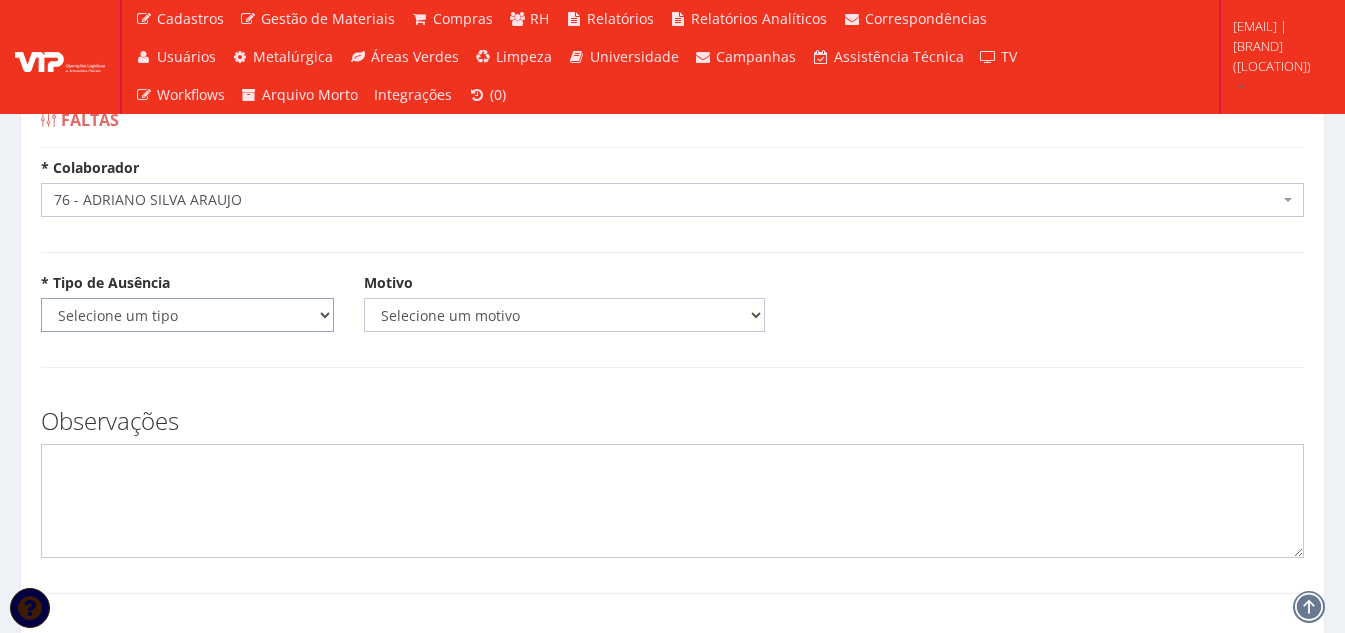 select on "total" 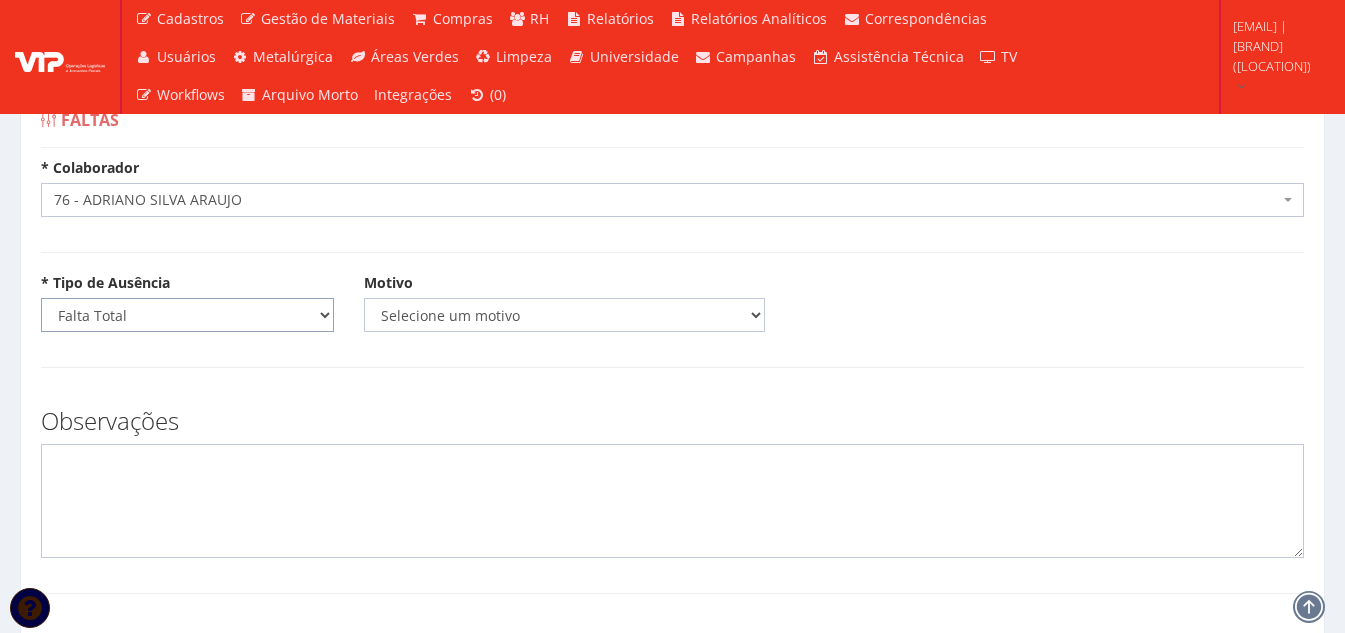 click on "Selecione um tipo Falta Total Falta Parcial Afastamento Férias" at bounding box center (187, 315) 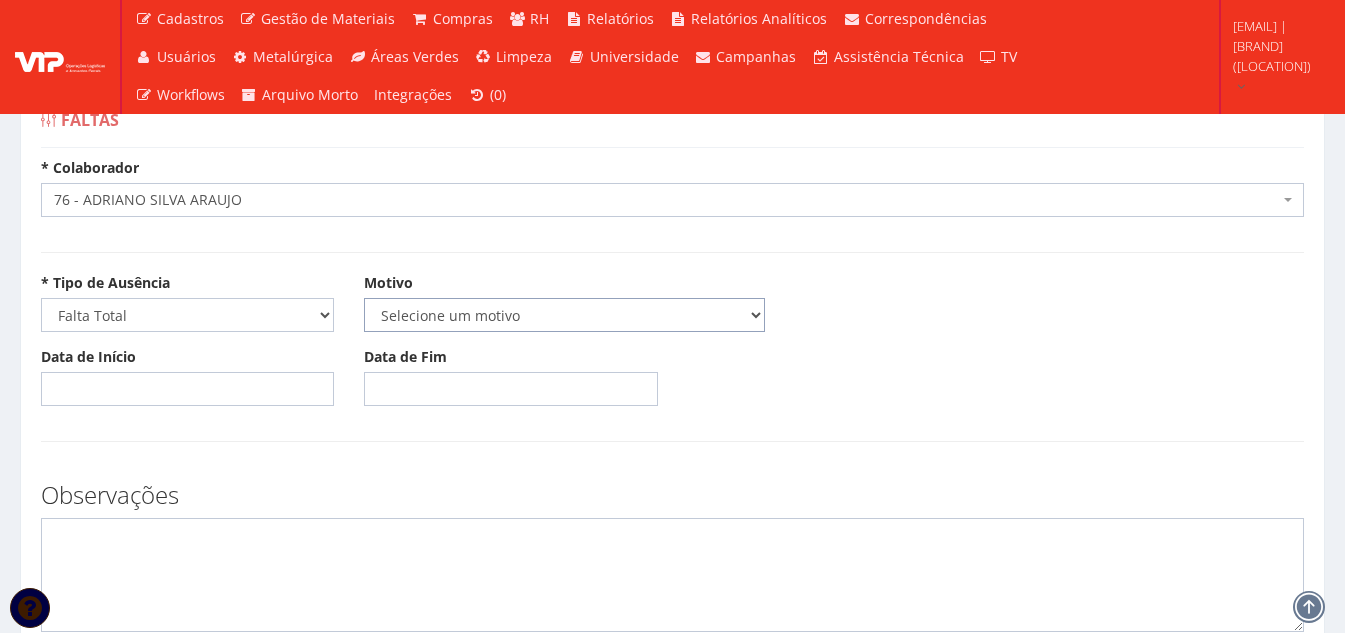 click on "Selecione um motivo Acidente Atestado Atraso Declaração Determinação Judicial Doença Exame Periódico Injustificada Licença Gala Licença Gestante Licença Nojo Licença Paternidade Saída Antecipada Suspensão" at bounding box center [564, 315] 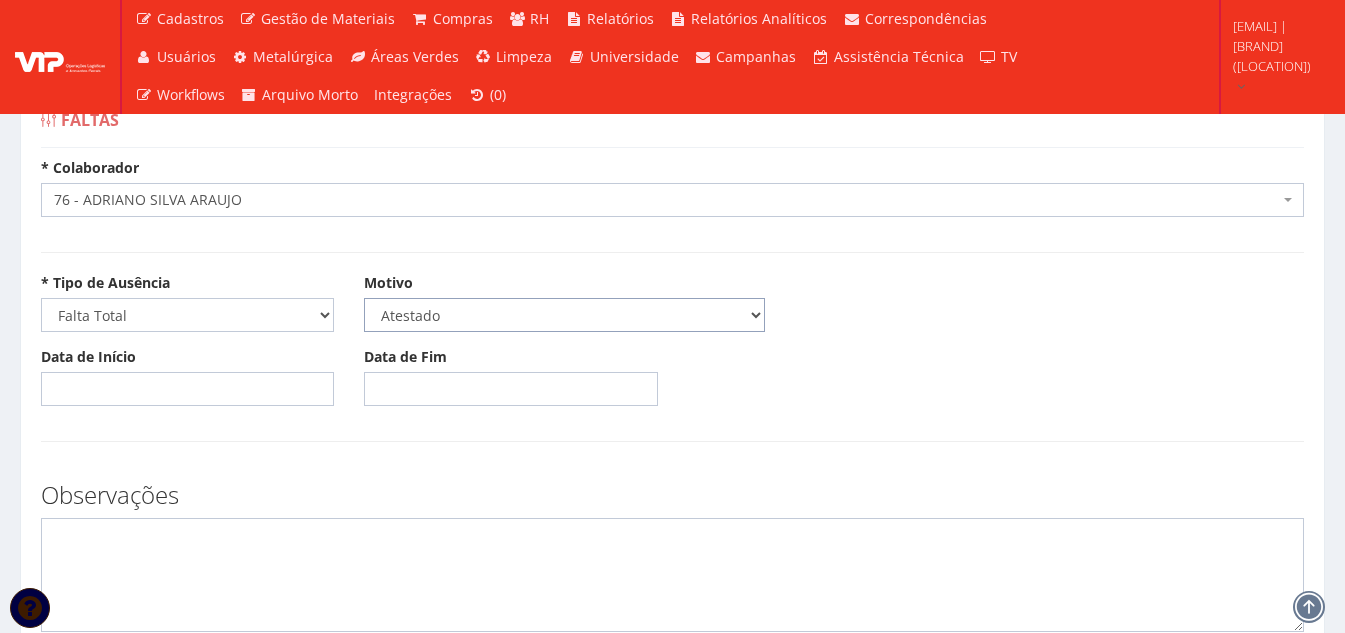 click on "Selecione um motivo Acidente Atestado Atraso Declaração Determinação Judicial Doença Exame Periódico Injustificada Licença Gala Licença Gestante Licença Nojo Licença Paternidade Saída Antecipada Suspensão" at bounding box center [564, 315] 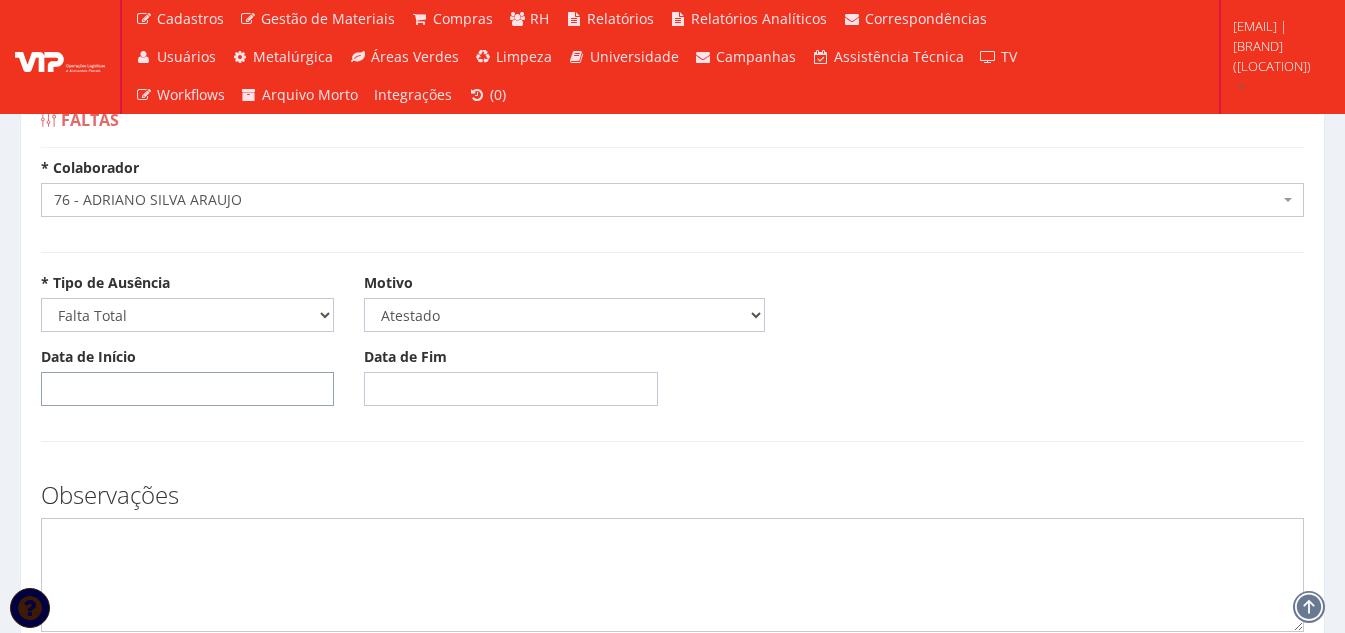 click on "Data de Início" at bounding box center (187, 389) 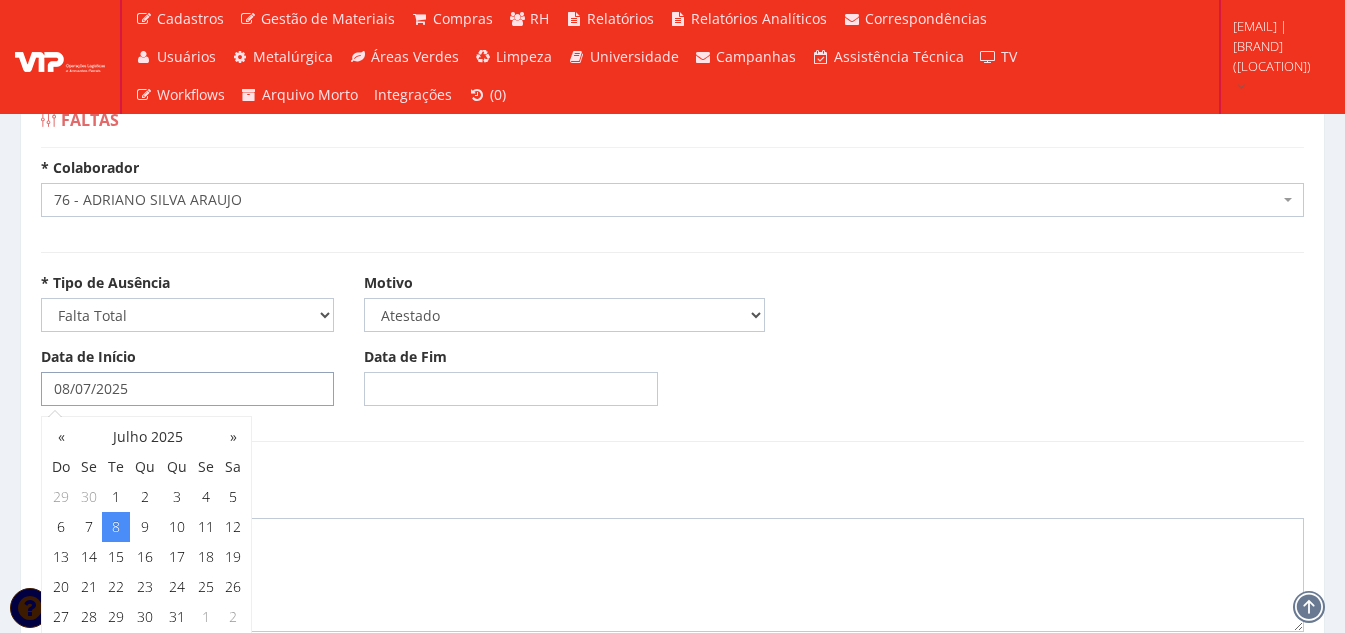 type on "08/07/2025" 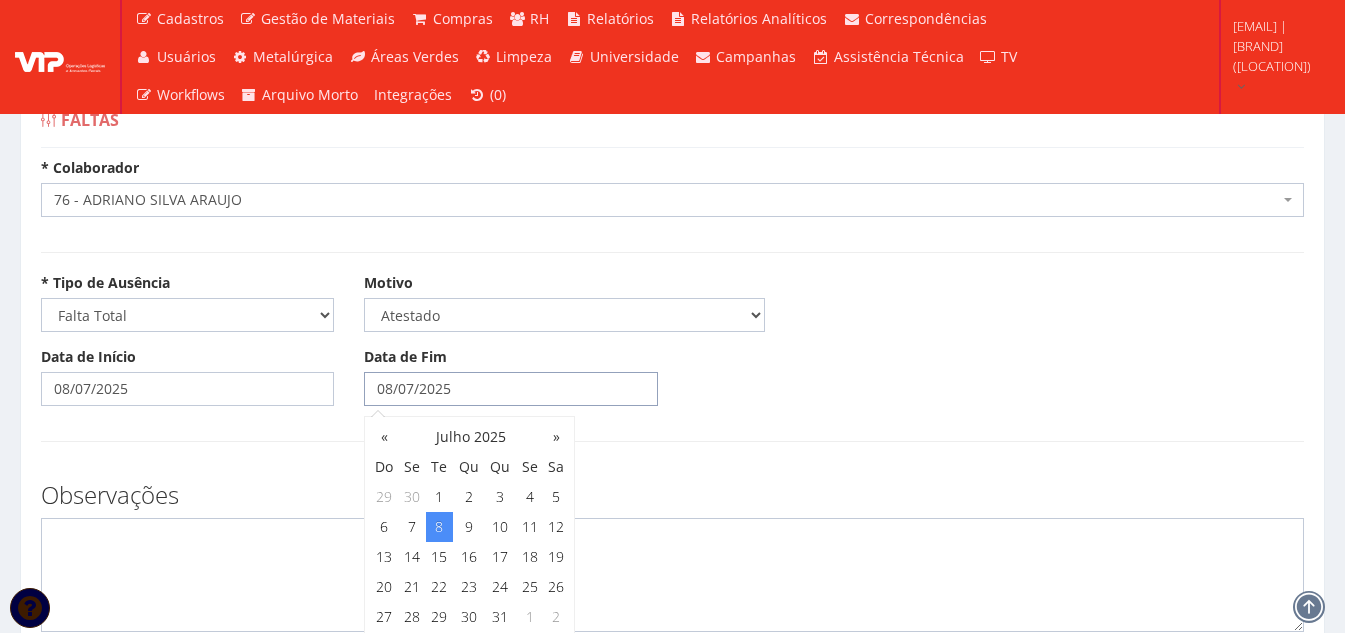 type on "08/07/2025" 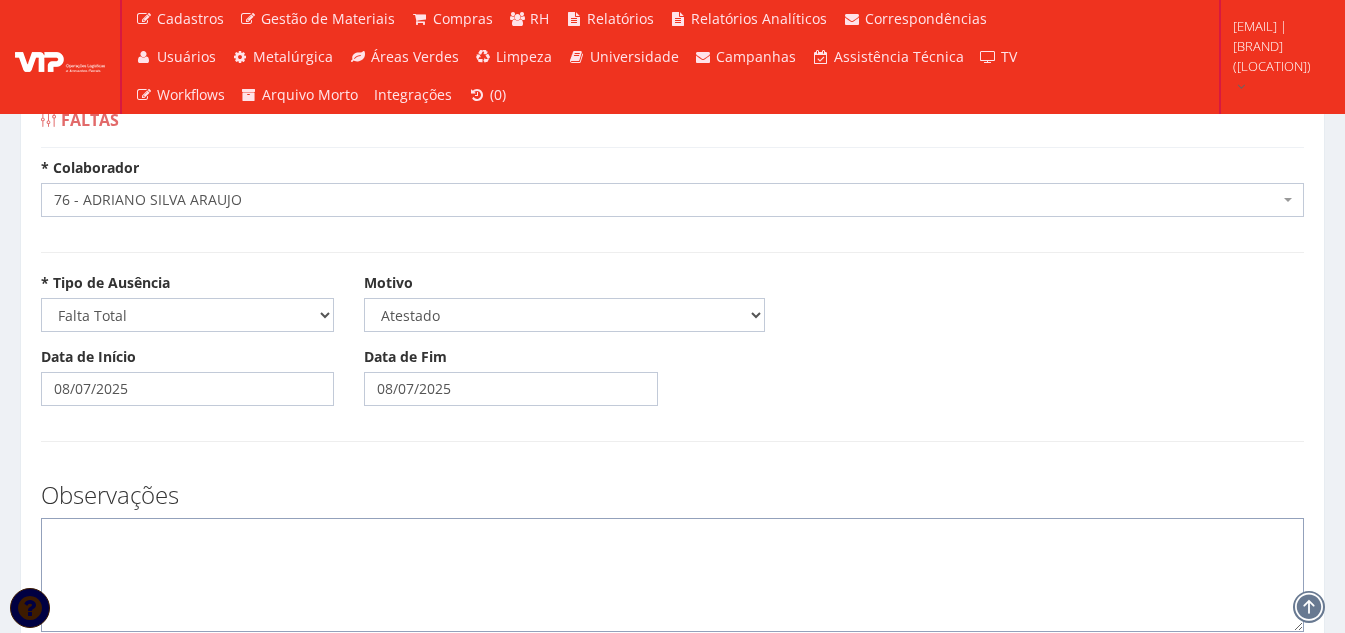 click at bounding box center [672, 575] 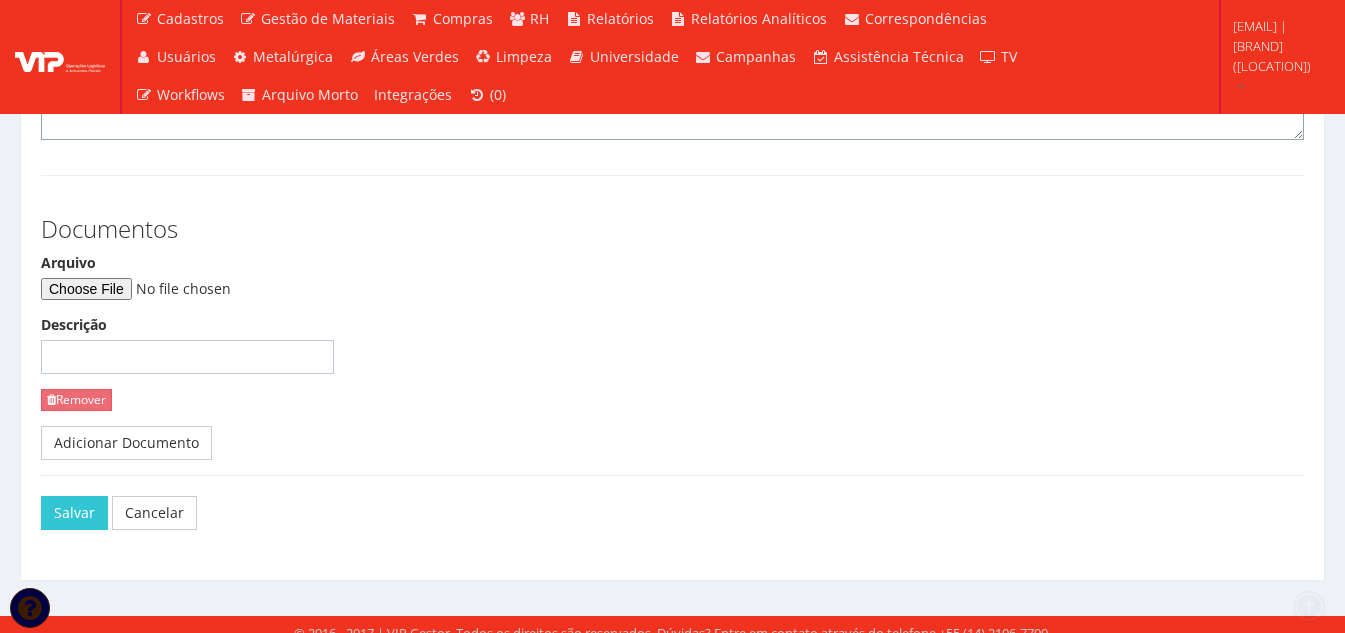 scroll, scrollTop: 500, scrollLeft: 0, axis: vertical 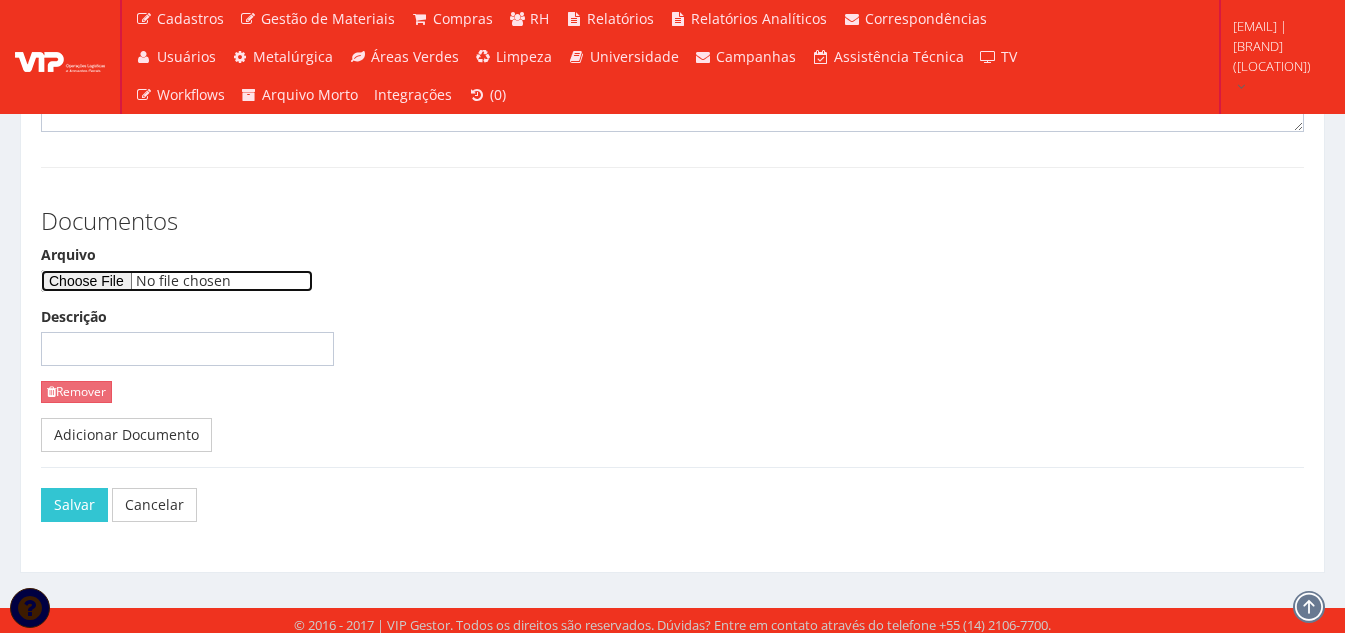 click on "Arquivo" at bounding box center [177, 281] 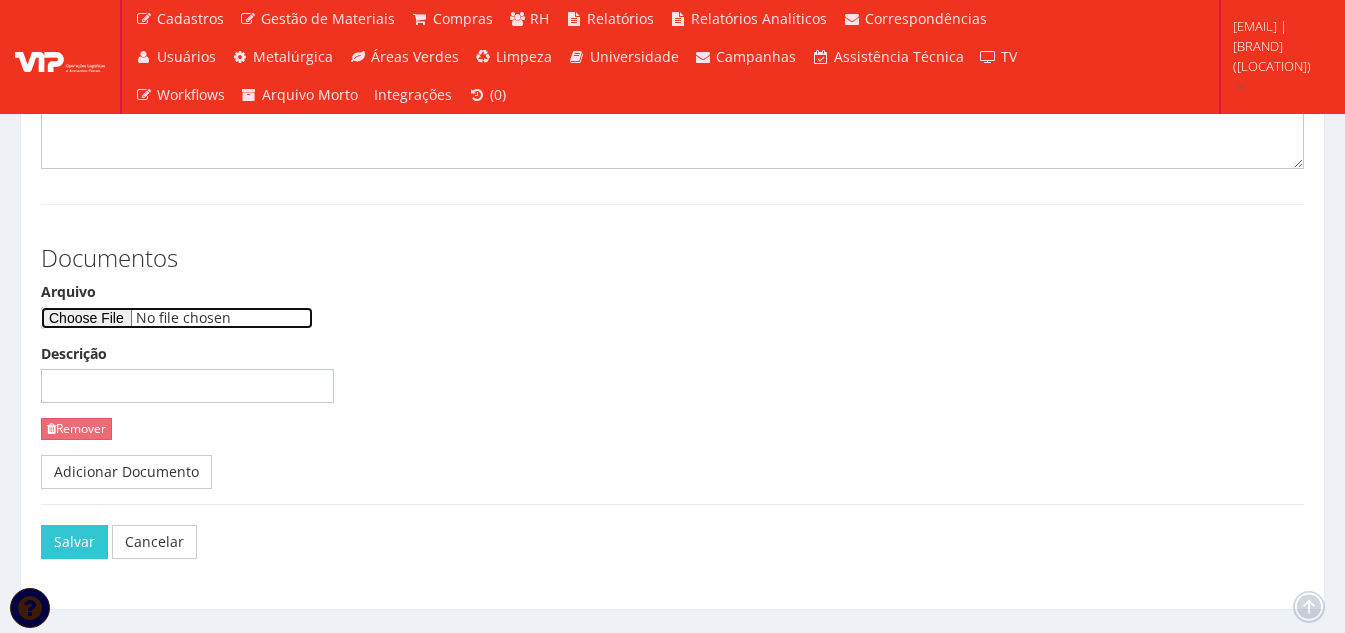 scroll, scrollTop: 508, scrollLeft: 0, axis: vertical 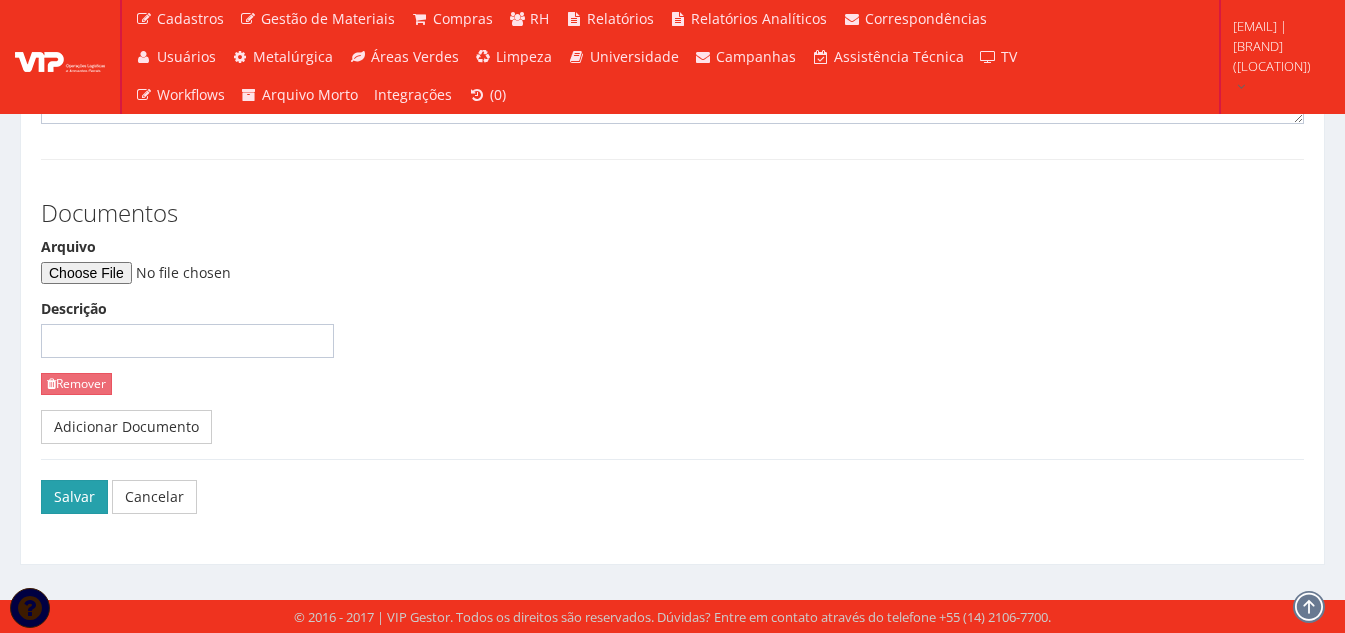 click on "Salvar" at bounding box center [74, 497] 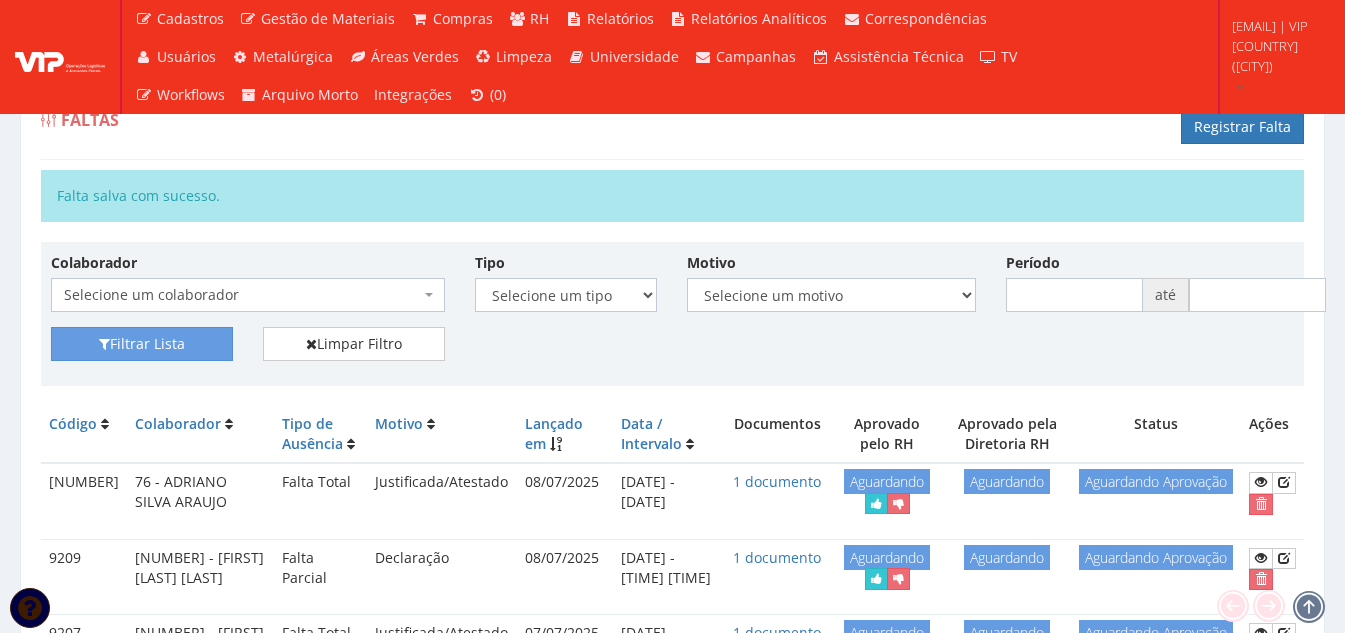 scroll, scrollTop: 0, scrollLeft: 0, axis: both 